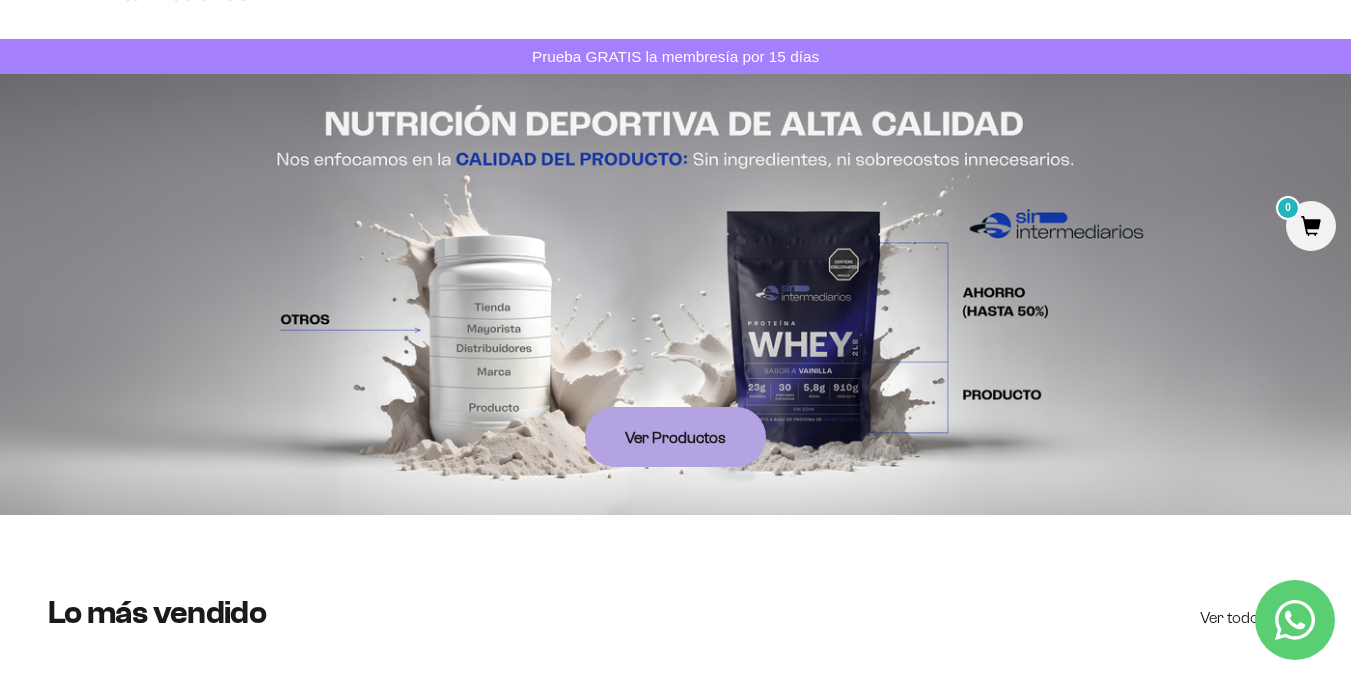 scroll, scrollTop: 0, scrollLeft: 0, axis: both 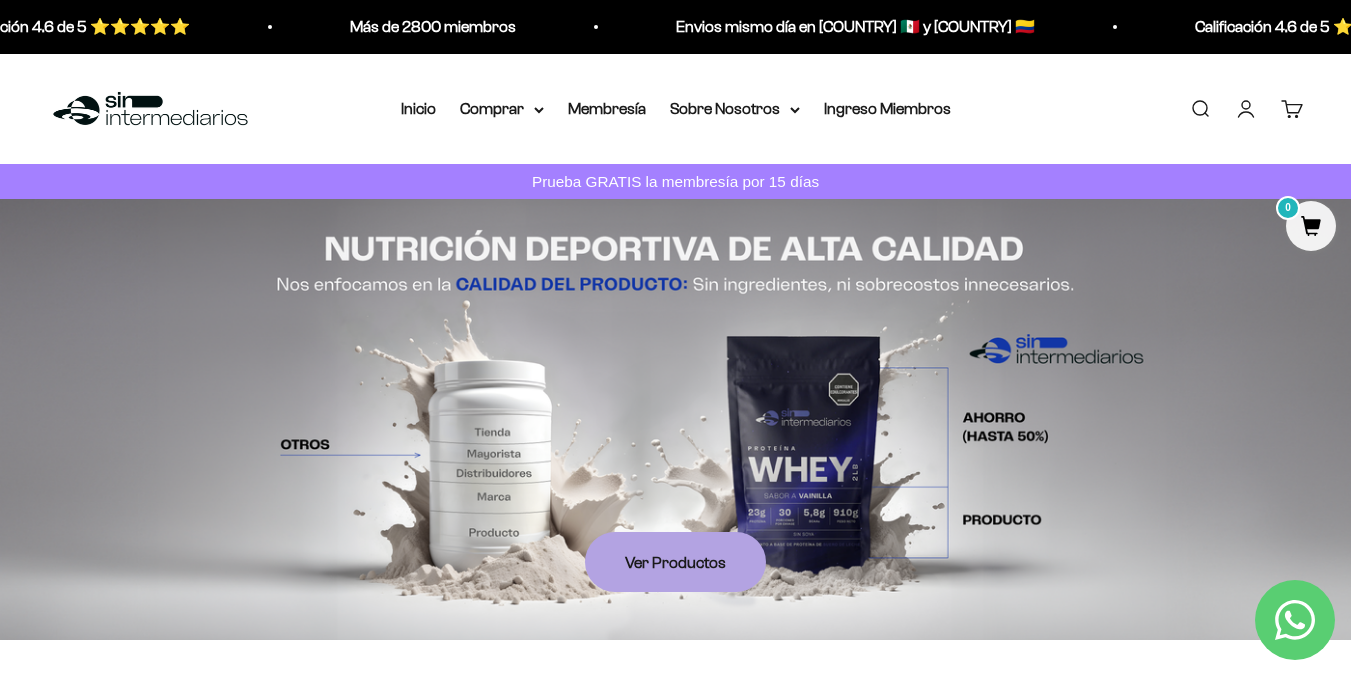 click on "Iniciar sesión" at bounding box center (1246, 109) 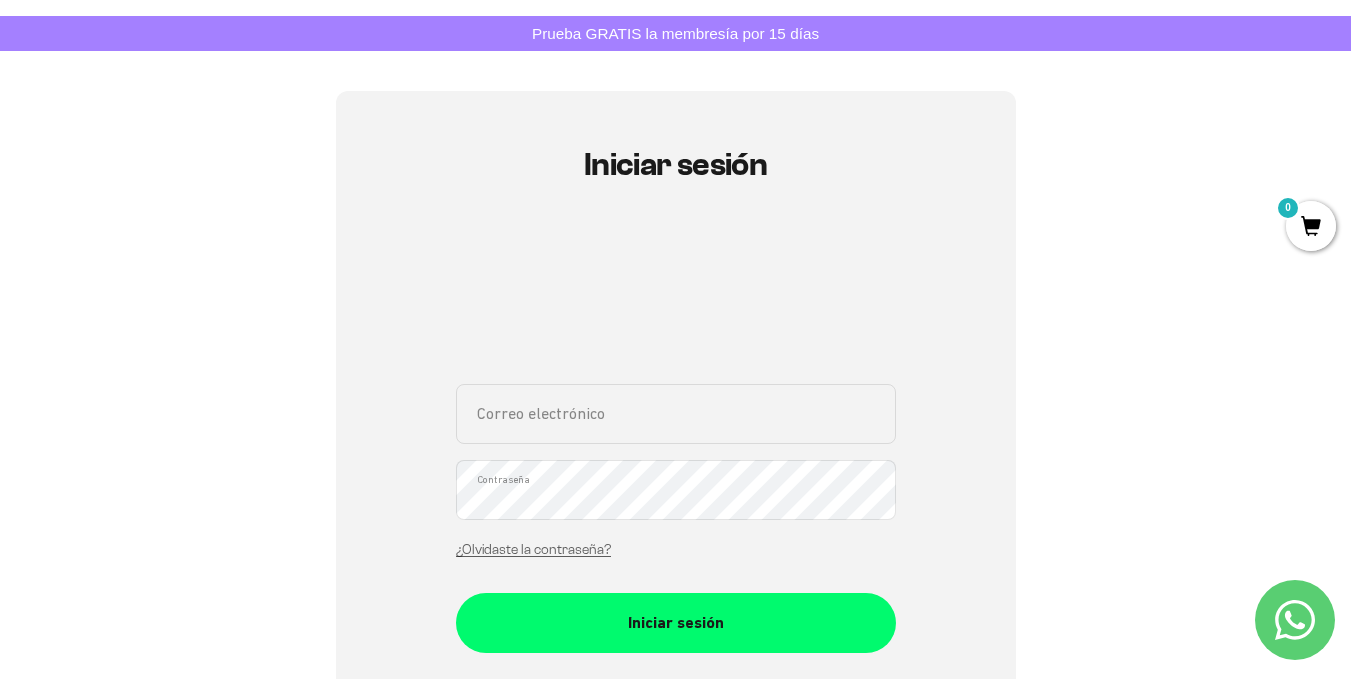 scroll, scrollTop: 147, scrollLeft: 0, axis: vertical 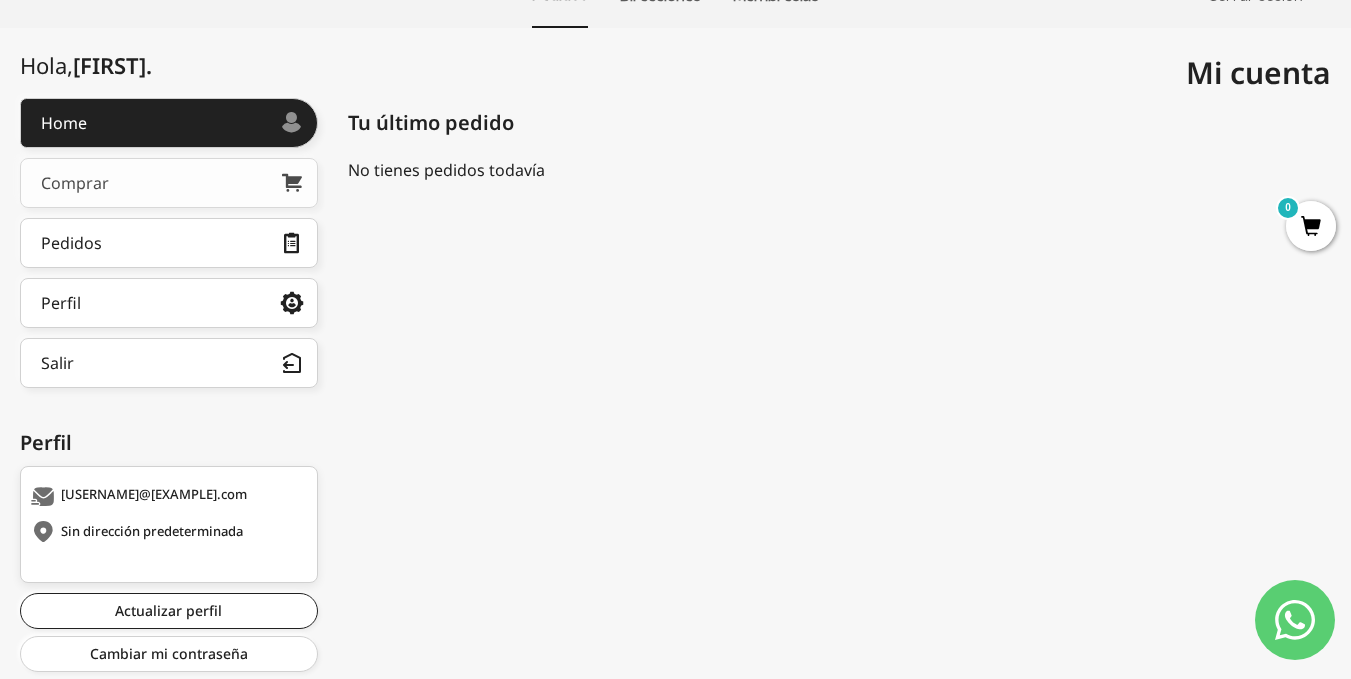 click on "Comprar" at bounding box center (169, 183) 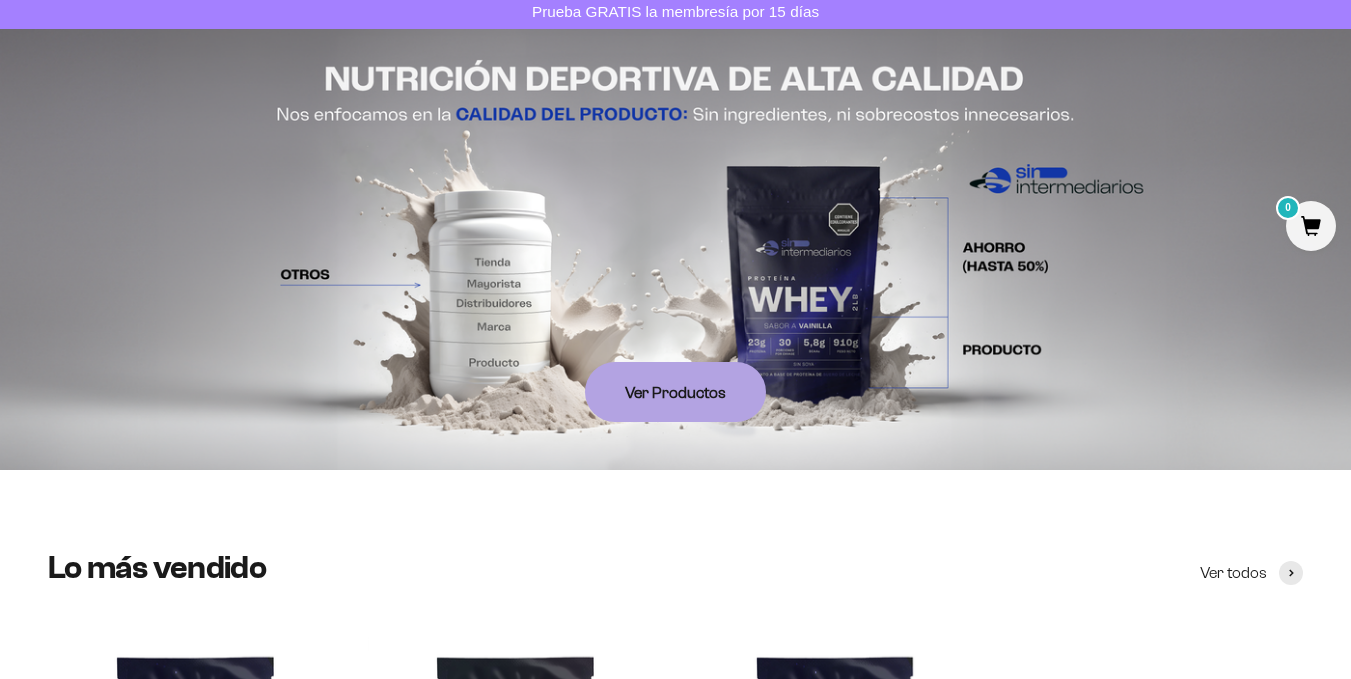 scroll, scrollTop: 0, scrollLeft: 0, axis: both 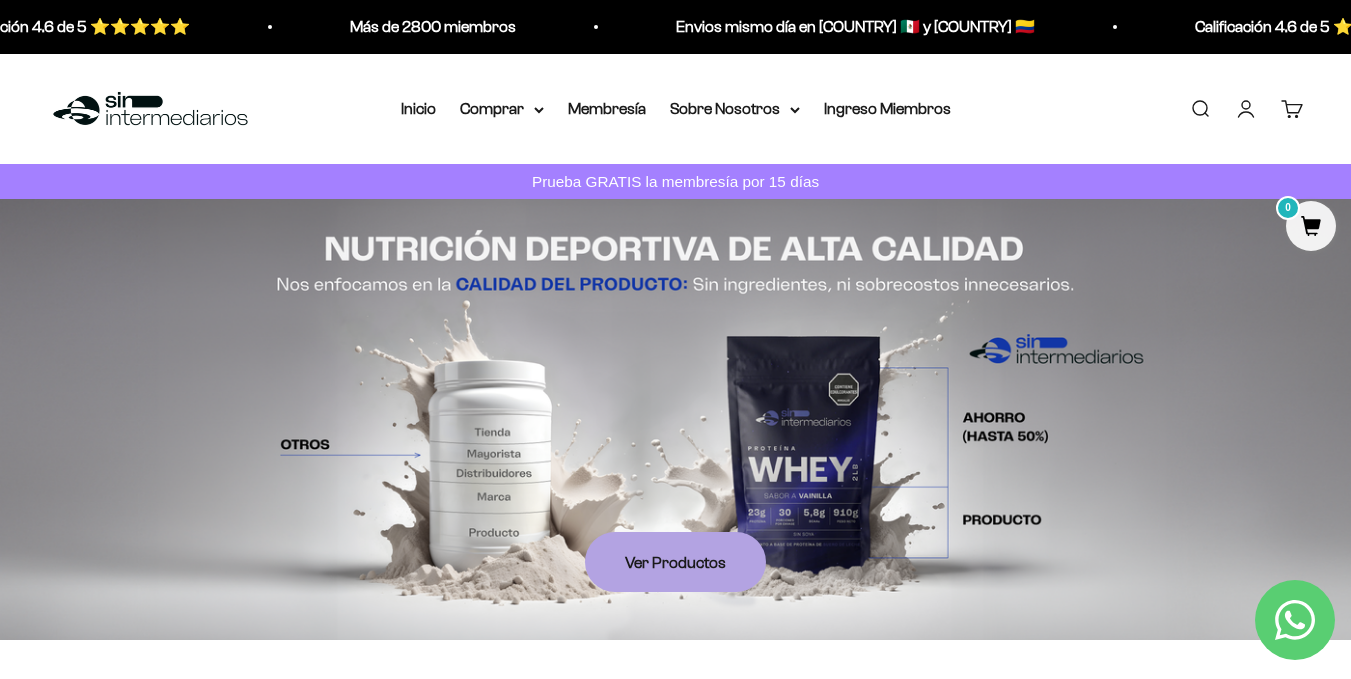click on "Cuenta" at bounding box center [1246, 109] 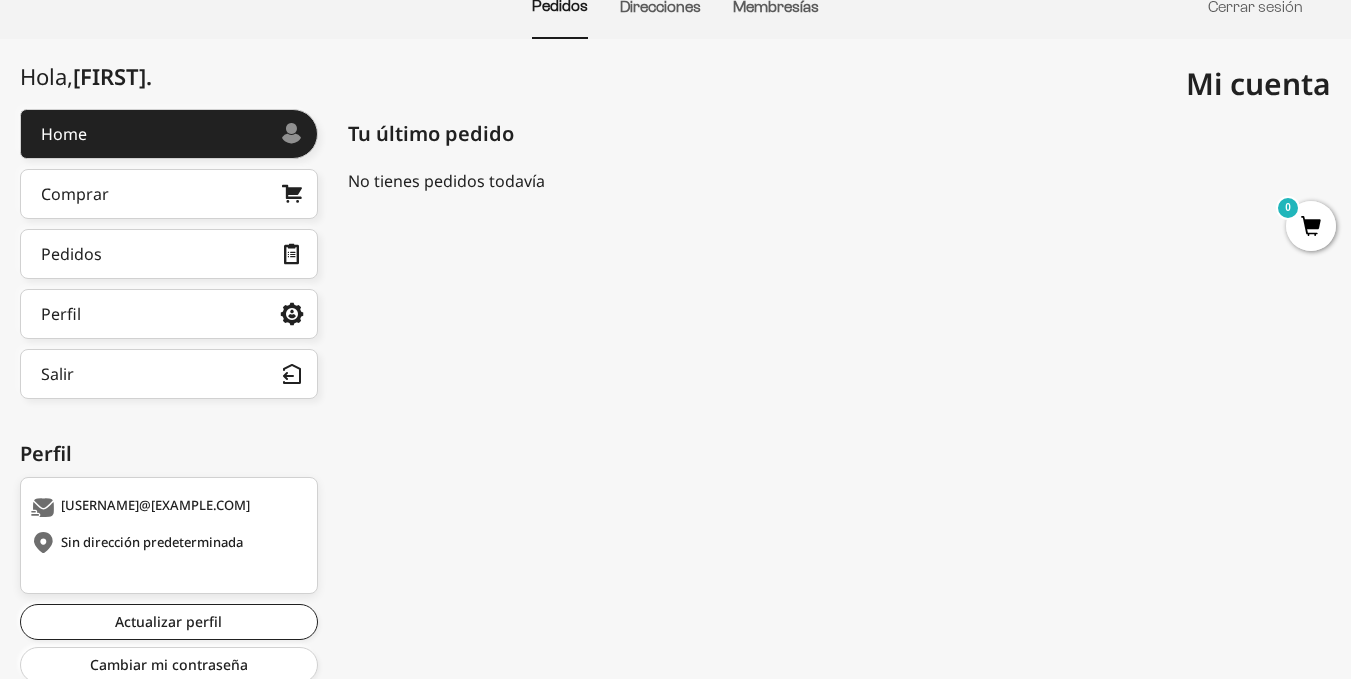 scroll, scrollTop: 225, scrollLeft: 0, axis: vertical 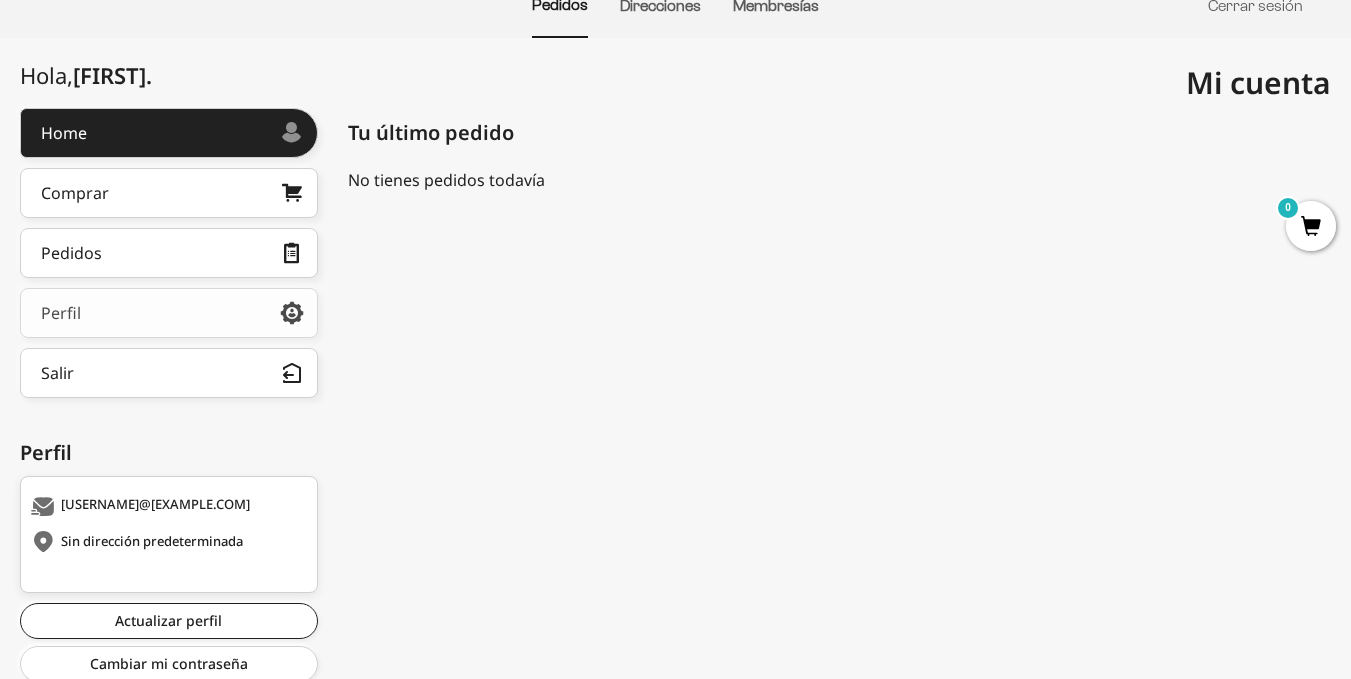 click on "Perfil" at bounding box center [169, 313] 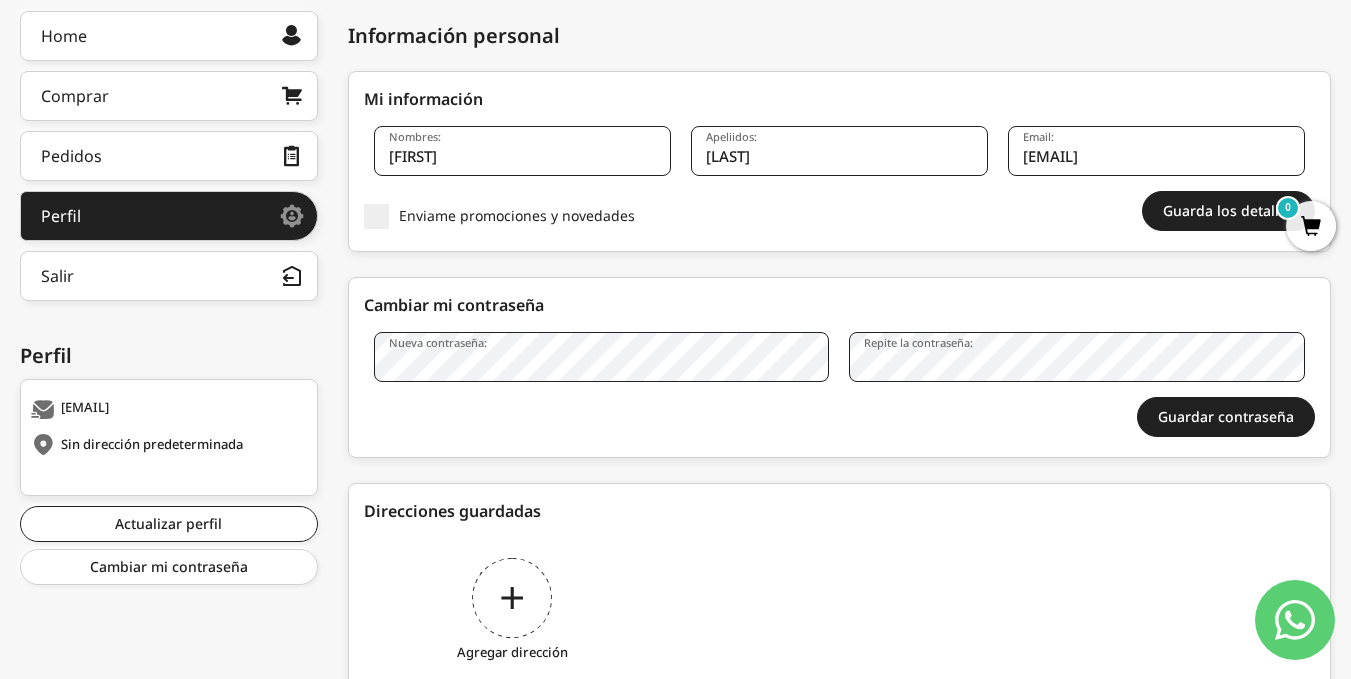 scroll, scrollTop: 422, scrollLeft: 0, axis: vertical 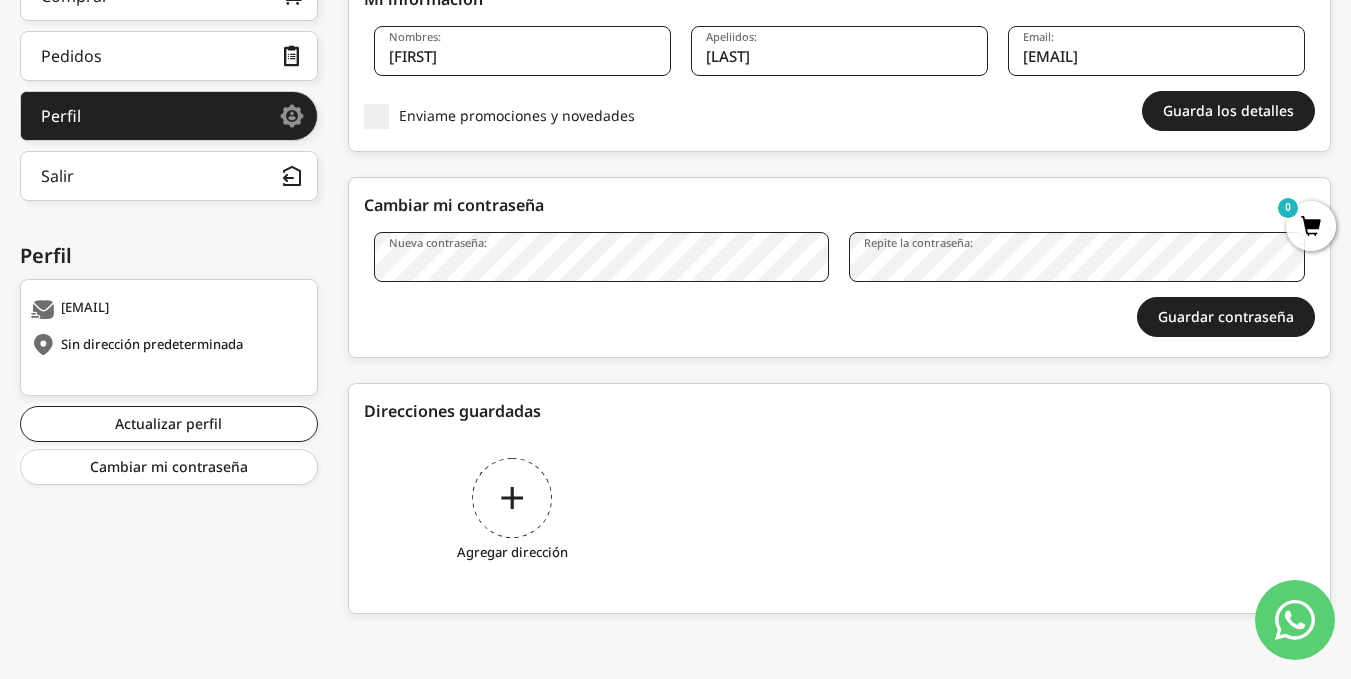 click on "Agregar dirección" at bounding box center (512, 513) 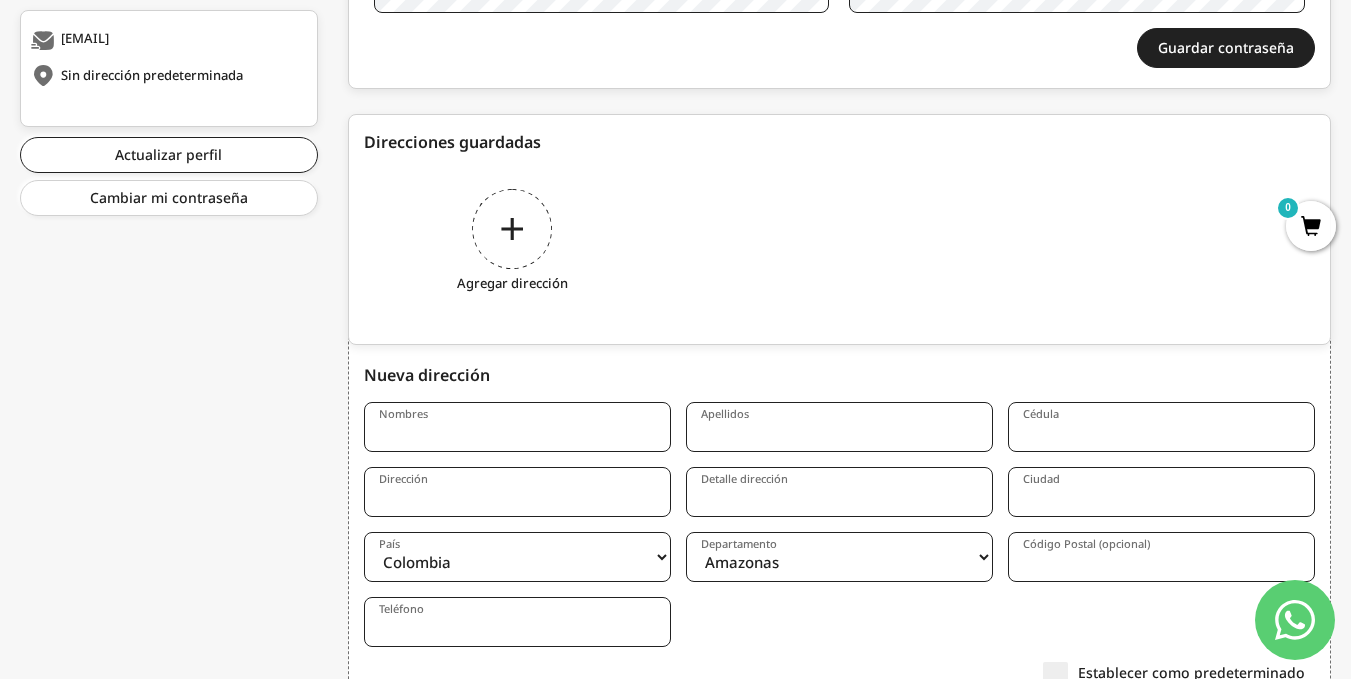 scroll, scrollTop: 831, scrollLeft: 0, axis: vertical 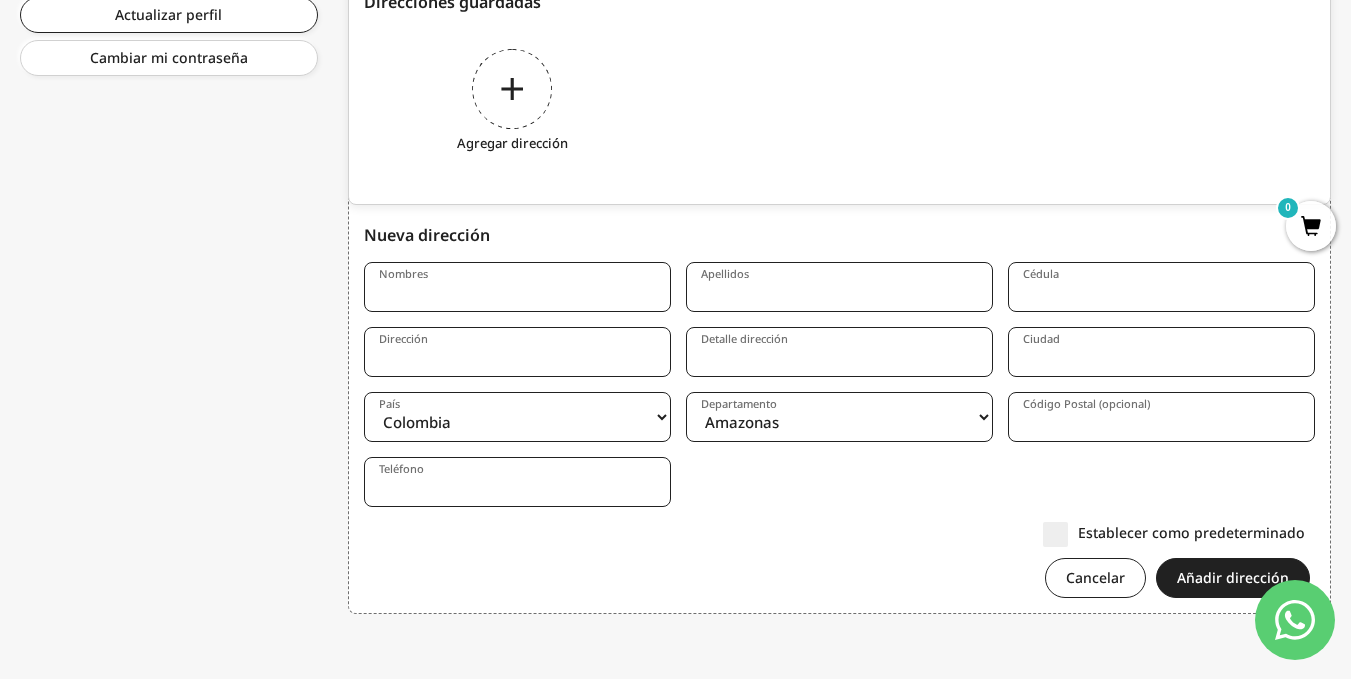click on "Nombres Apellidos Cédula Dirección Detalle dirección Ciudad País Colombia
---
Afganistán
Albania
Alemania
Andorra
Angola
Anguila
Antigua y Barbuda
Arabia Saudí
Argelia
Argentina
Armenia
Aruba
Australia
Austria
Azerbaiyán
Bahamas
Bangladés
Barbados
Baréin
Bélgica
Belice
Benín
Bermudas
Bielorrusia
Bolivia
Bosnia y Herzegovina
Botsuana
Brasil
Brunéi
Bulgaria
Burkina Faso
Burundi
Bután
Cabo Verde
Camboya
Camerún
Canadá
Caribe neerlandés
Catar
Chad
Chequia
Chile
China
Chipre
Ciudad del Vaticano
Colombia
Comoras
Congo
Corea del Sur
Costa Rica
Croacia
Curazao
Côte d’Ivoire
Dinamarca
Dominica
Ecuador
Egipto
El Salvador
Emiratos Árabes Unidos
Eritrea
Eslovaquia
Eslovenia
España
Estados Unidos
Estonia
Esuatini
Etiopía
Filipinas
Finlandia
Fiyi
Francia
Gabón
Gambia
Georgia
Ghana
Gibraltar
Granada
Grecia
Groenlandia
Guadalupe
Guatemala" at bounding box center [839, 437] 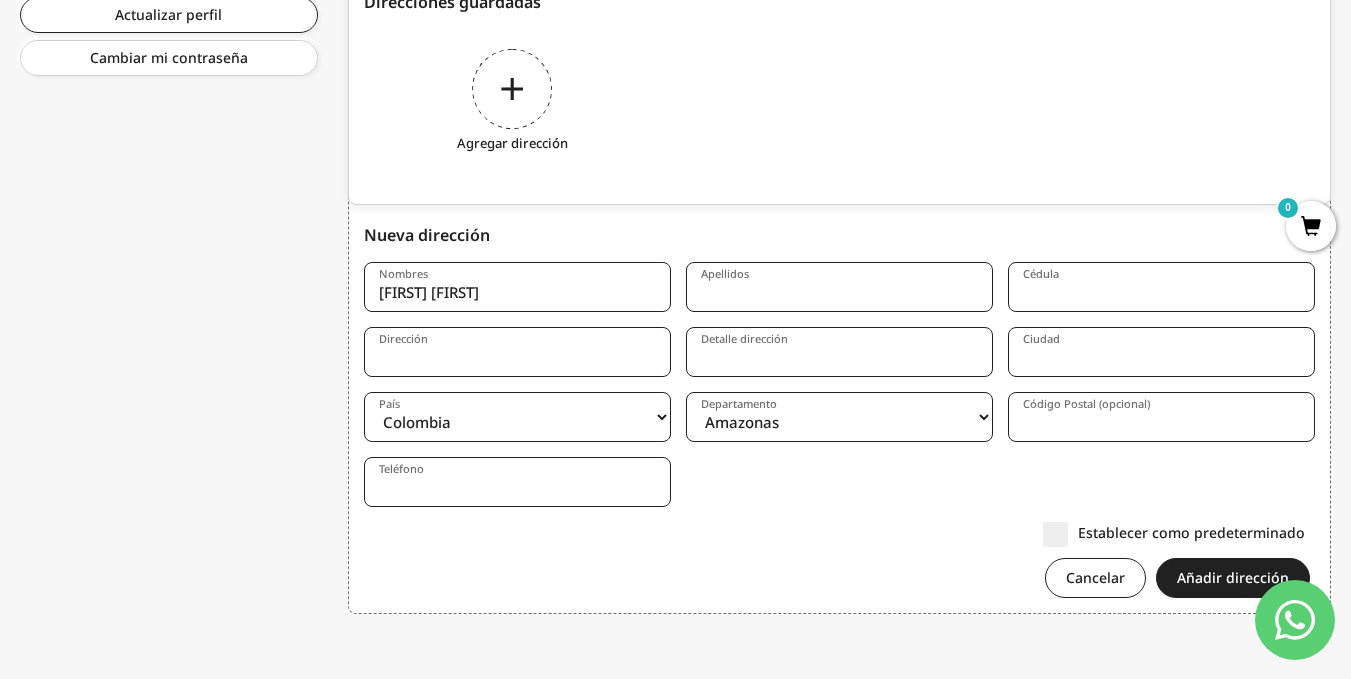 type on "Abreu nieves" 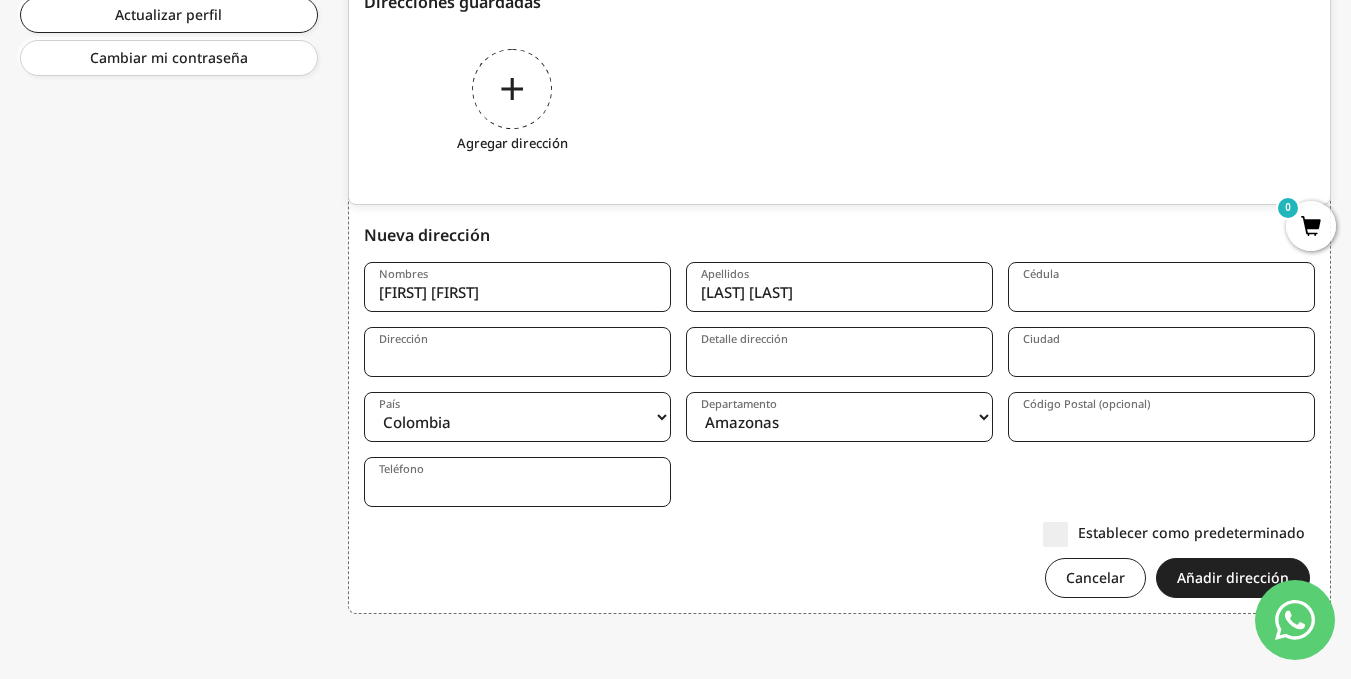 type on "cra 121a # 48 - 100" 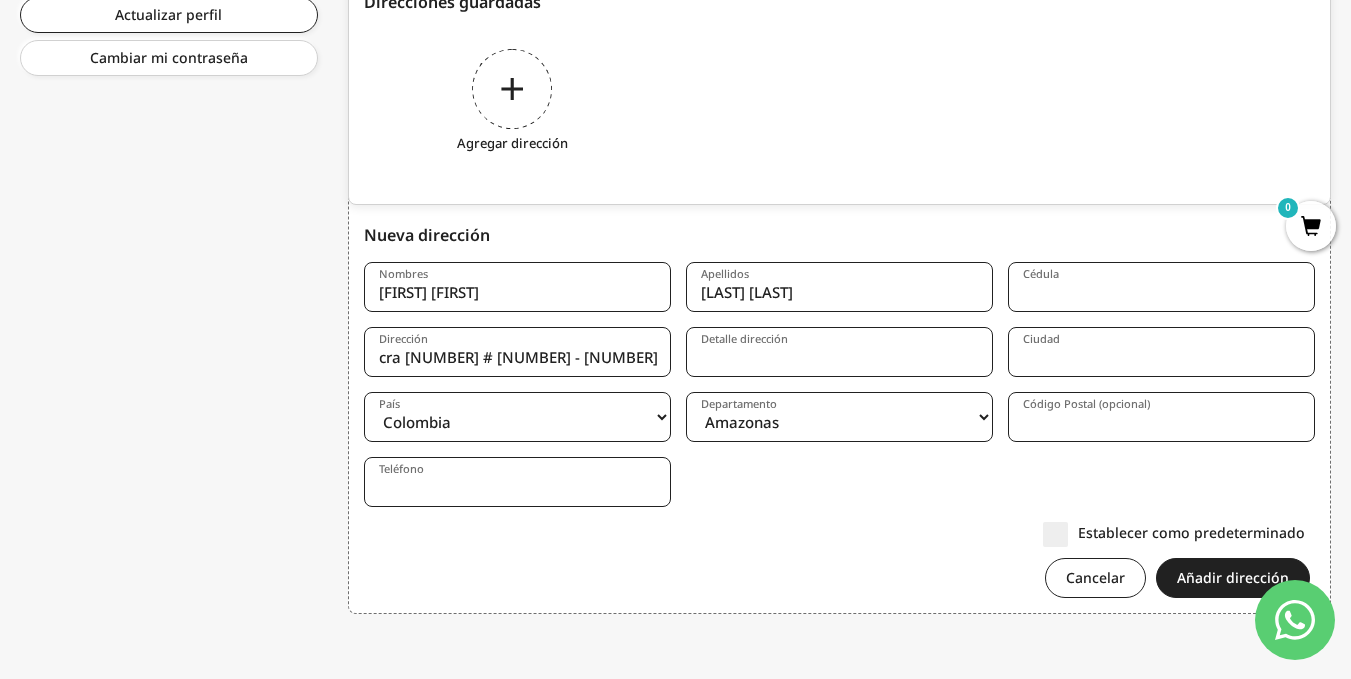 type on "cali" 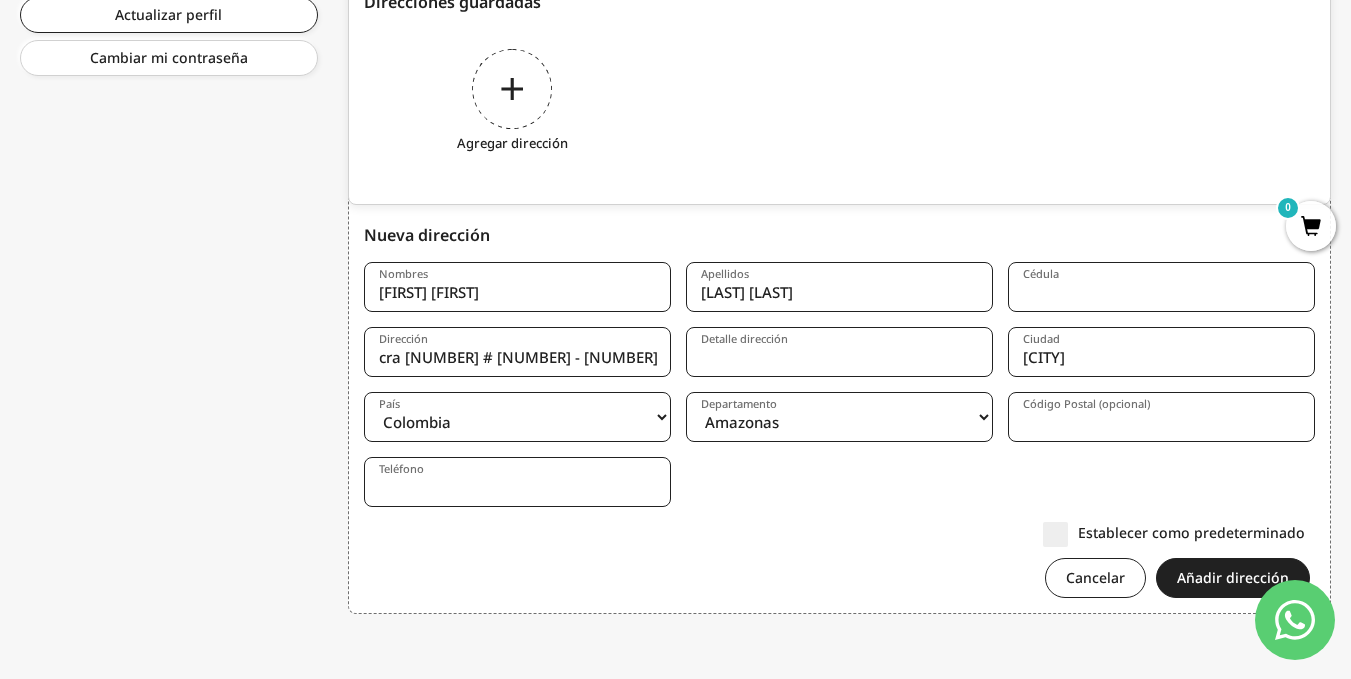 select on "Valle del Cauca" 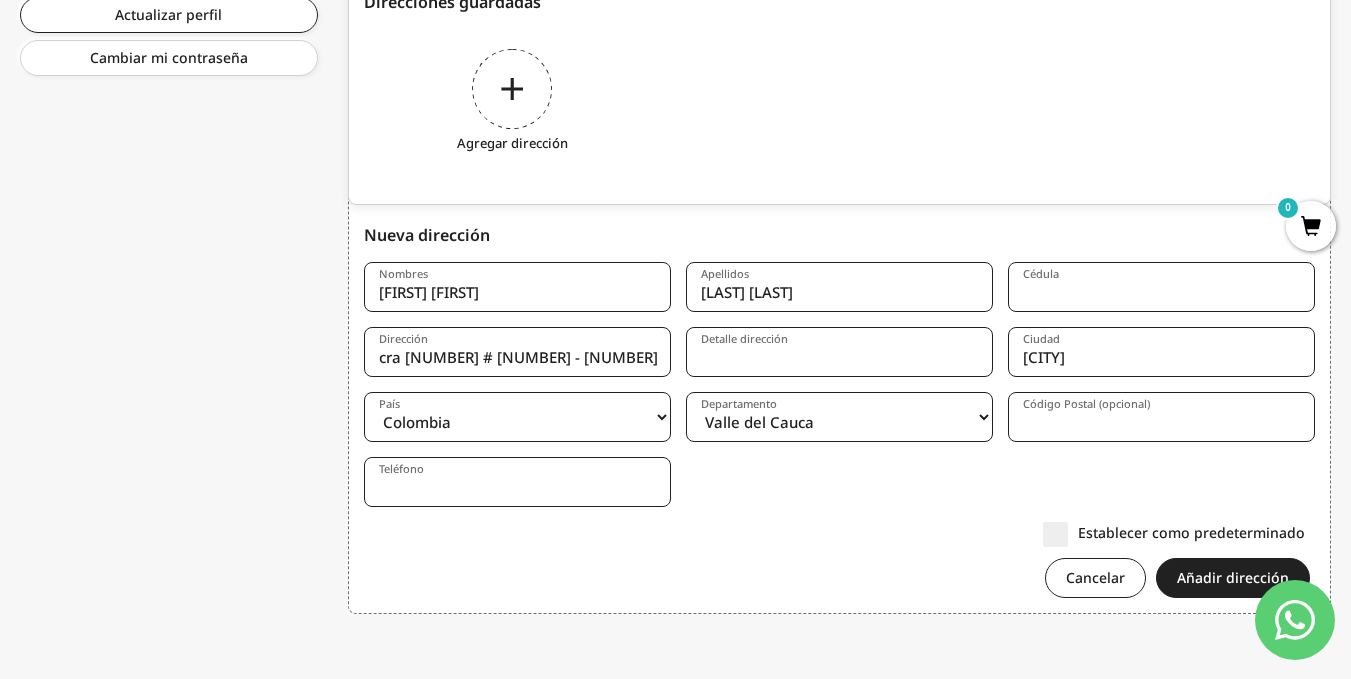 type on "760030" 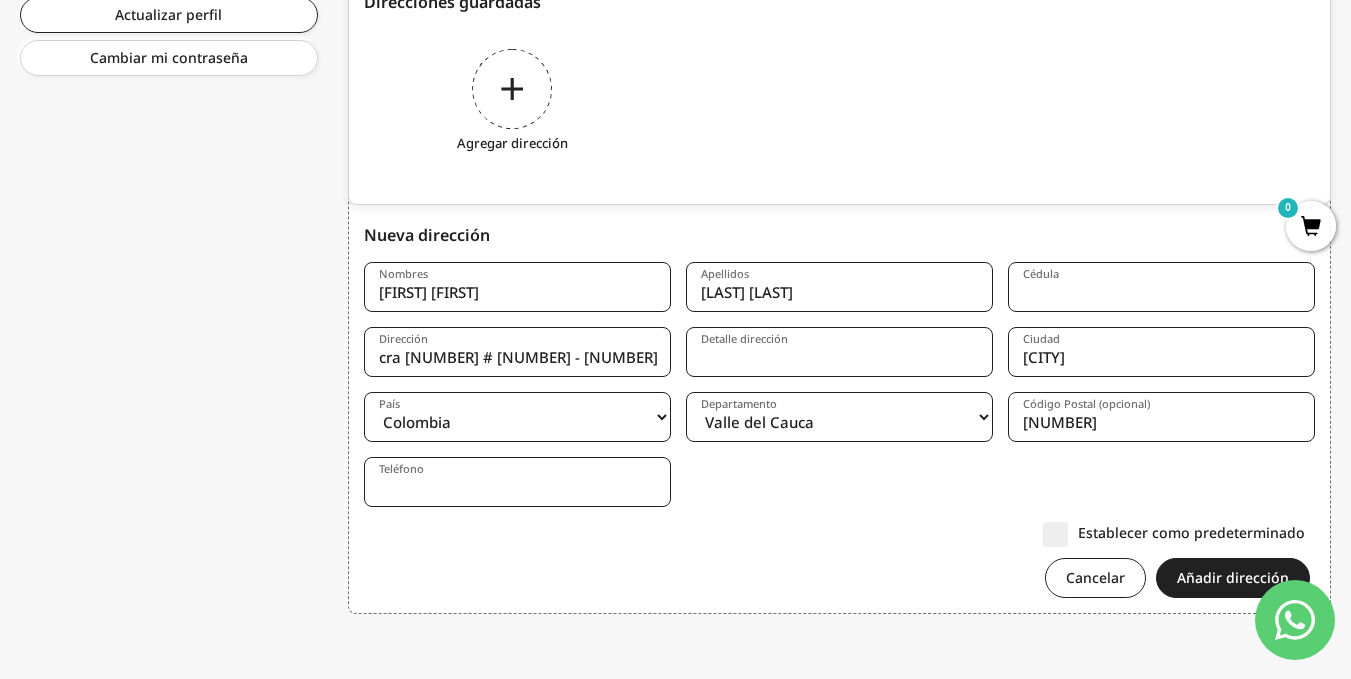 type on "3014578875" 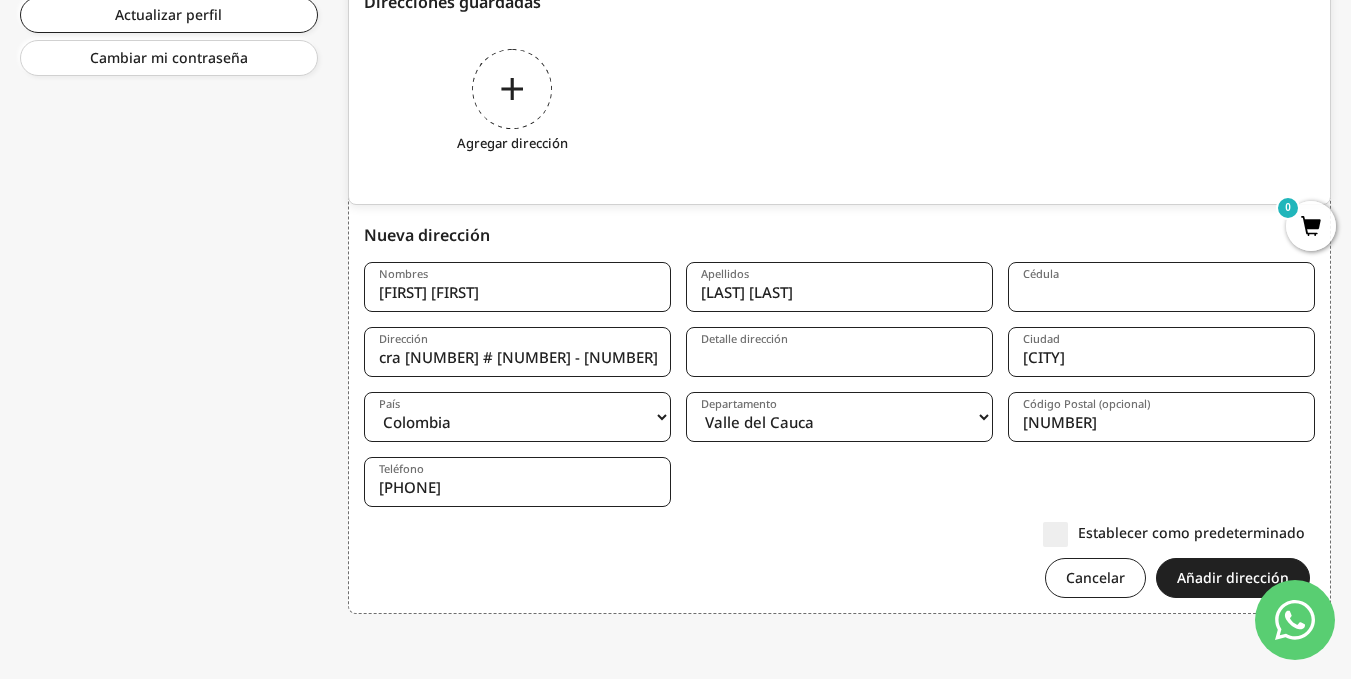 click on "cra 121a # 48 - 100" at bounding box center [517, 352] 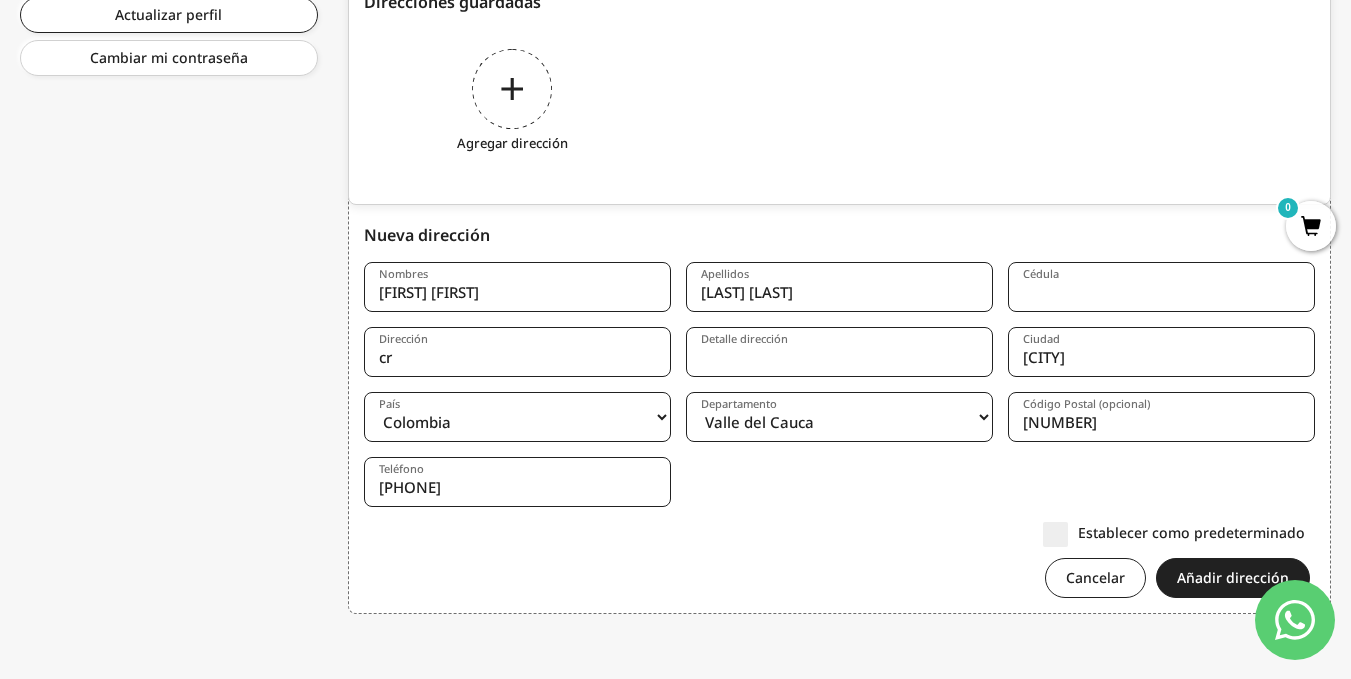 type on "c" 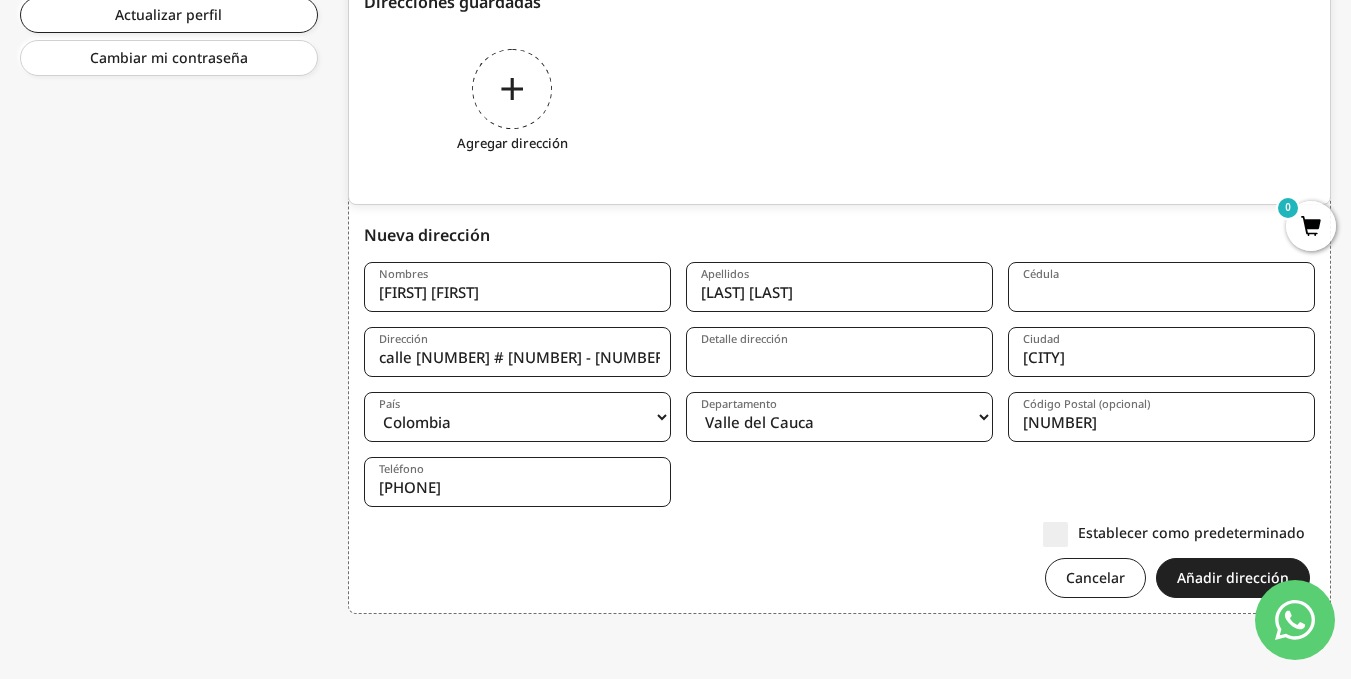 type on "calle 30 #121a - 28" 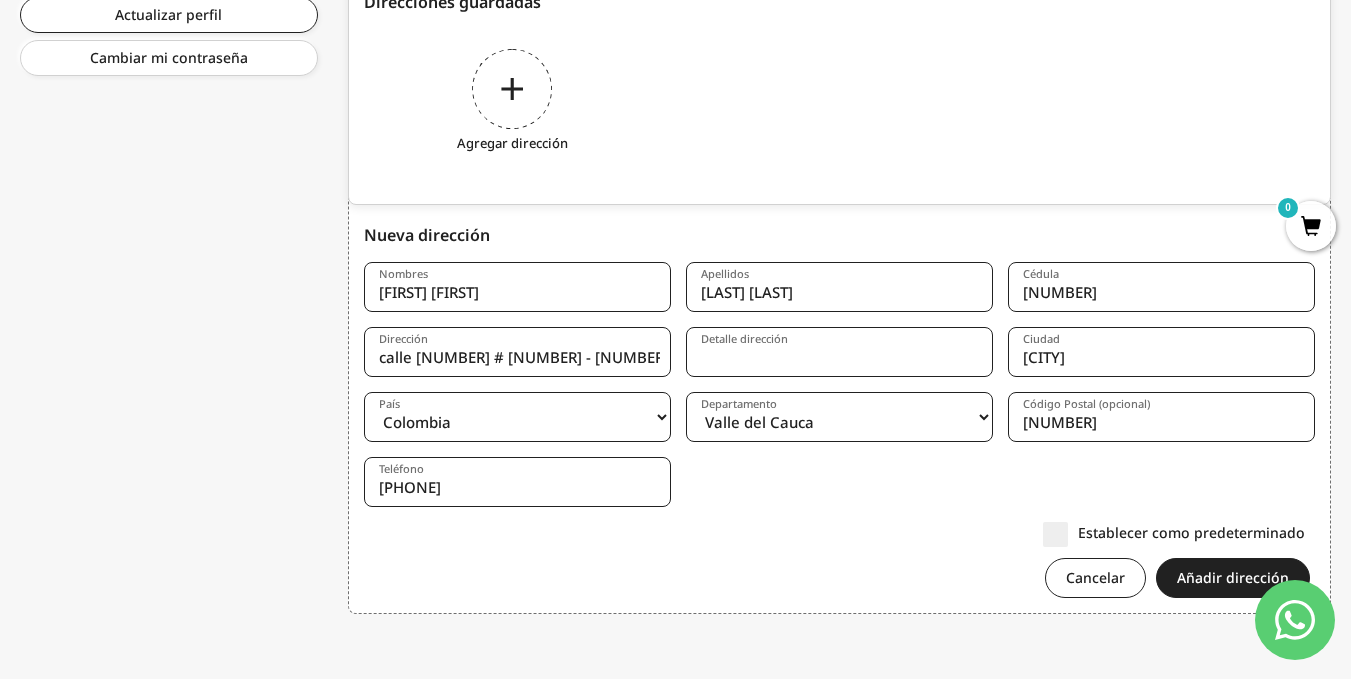 type on "1098990" 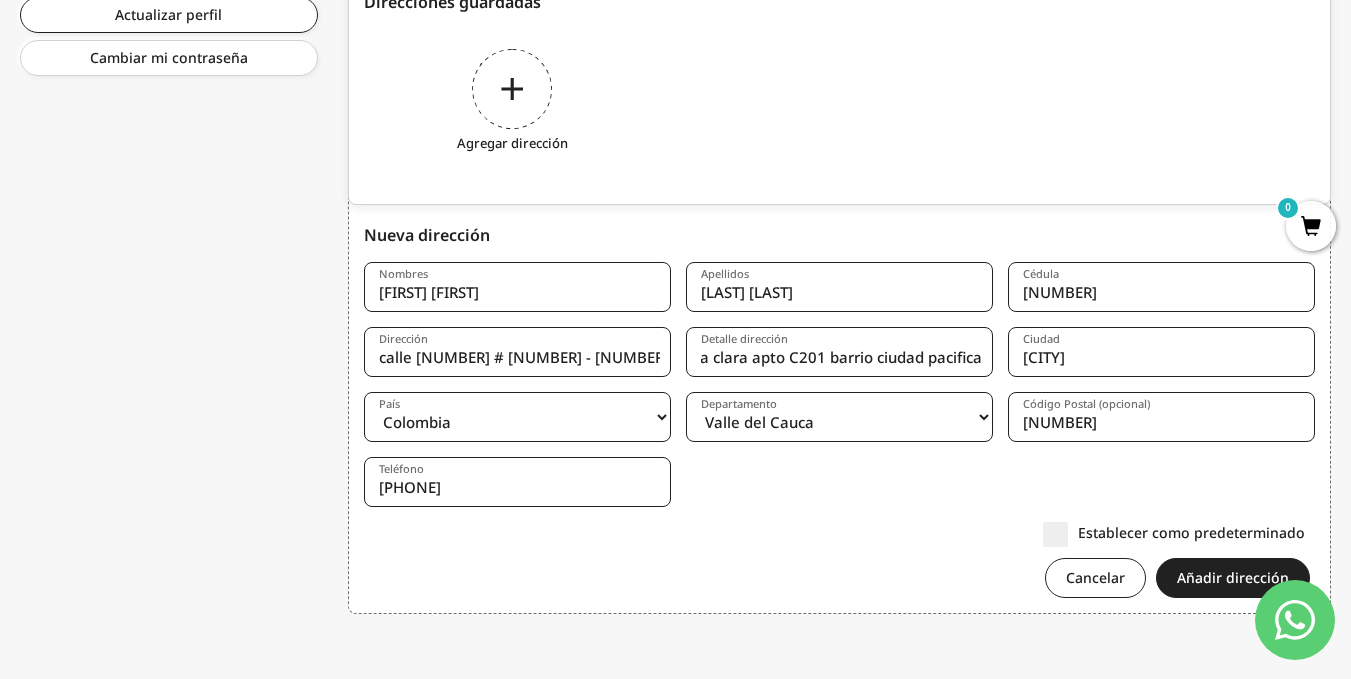 scroll, scrollTop: 0, scrollLeft: 85, axis: horizontal 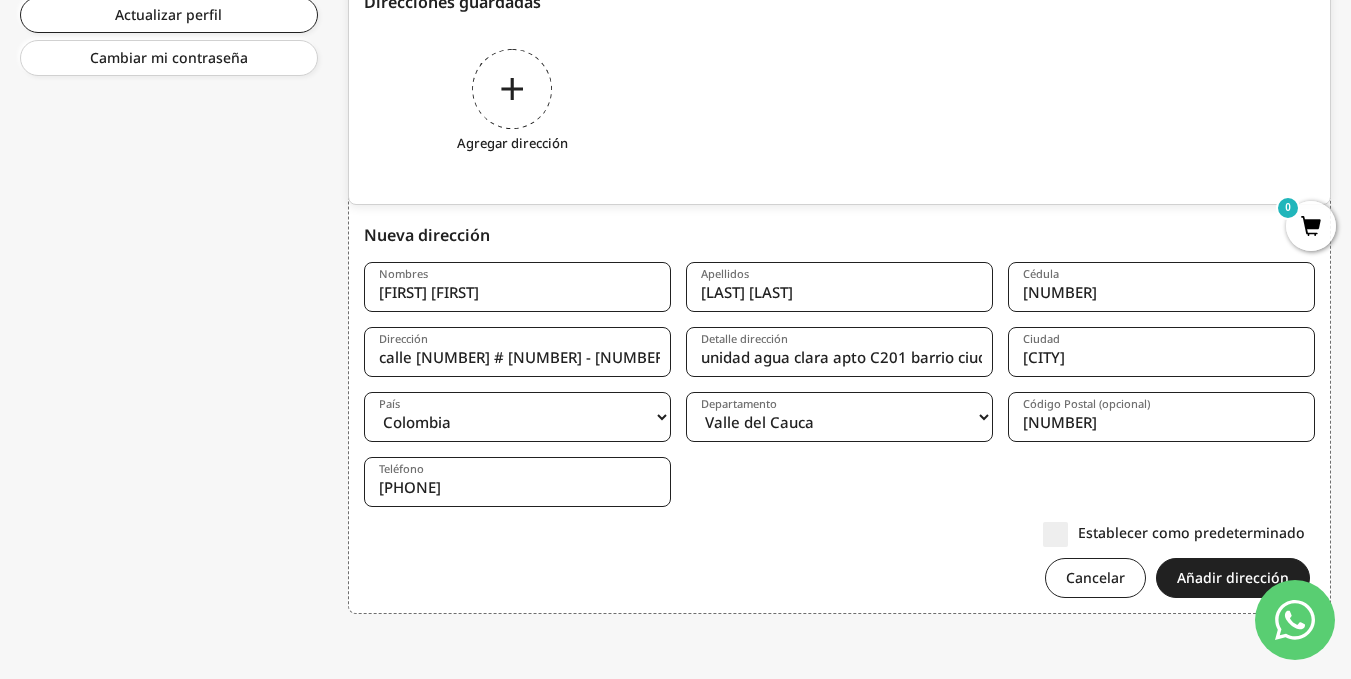 click on "Establecer como predeterminado" at bounding box center (1174, 532) 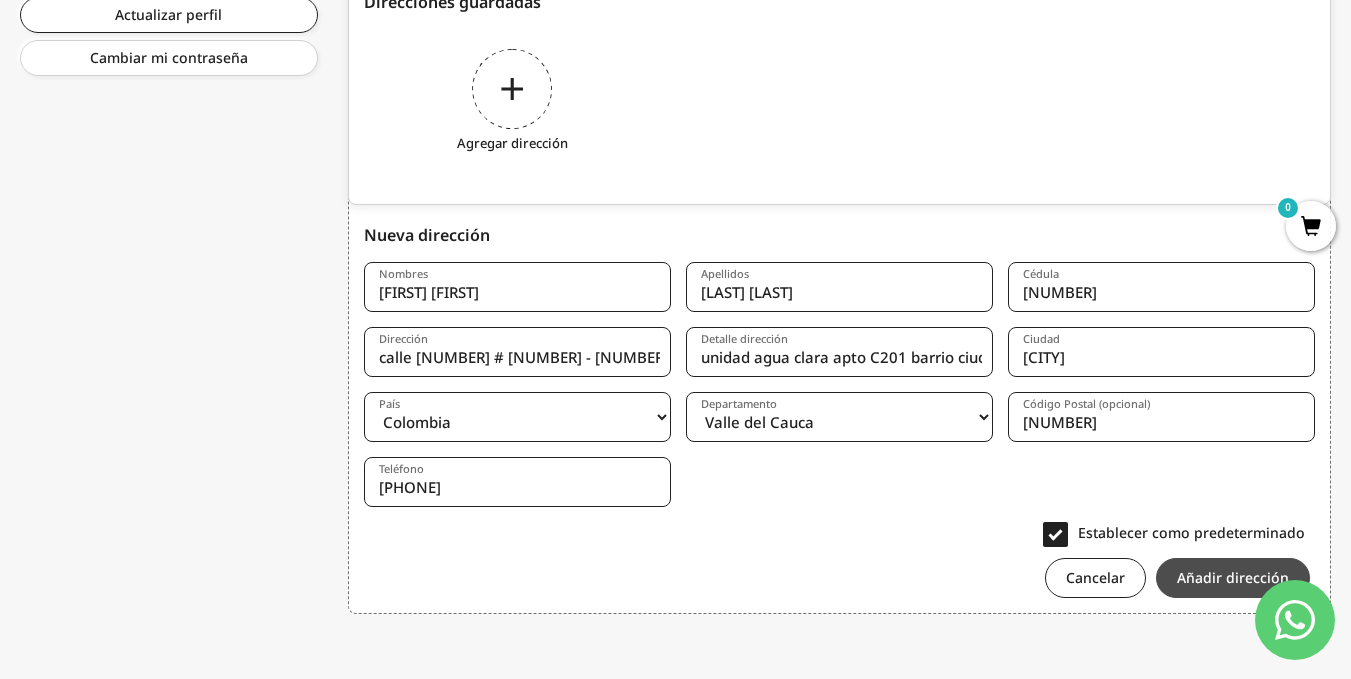 click on "Añadir dirección" at bounding box center (1233, 578) 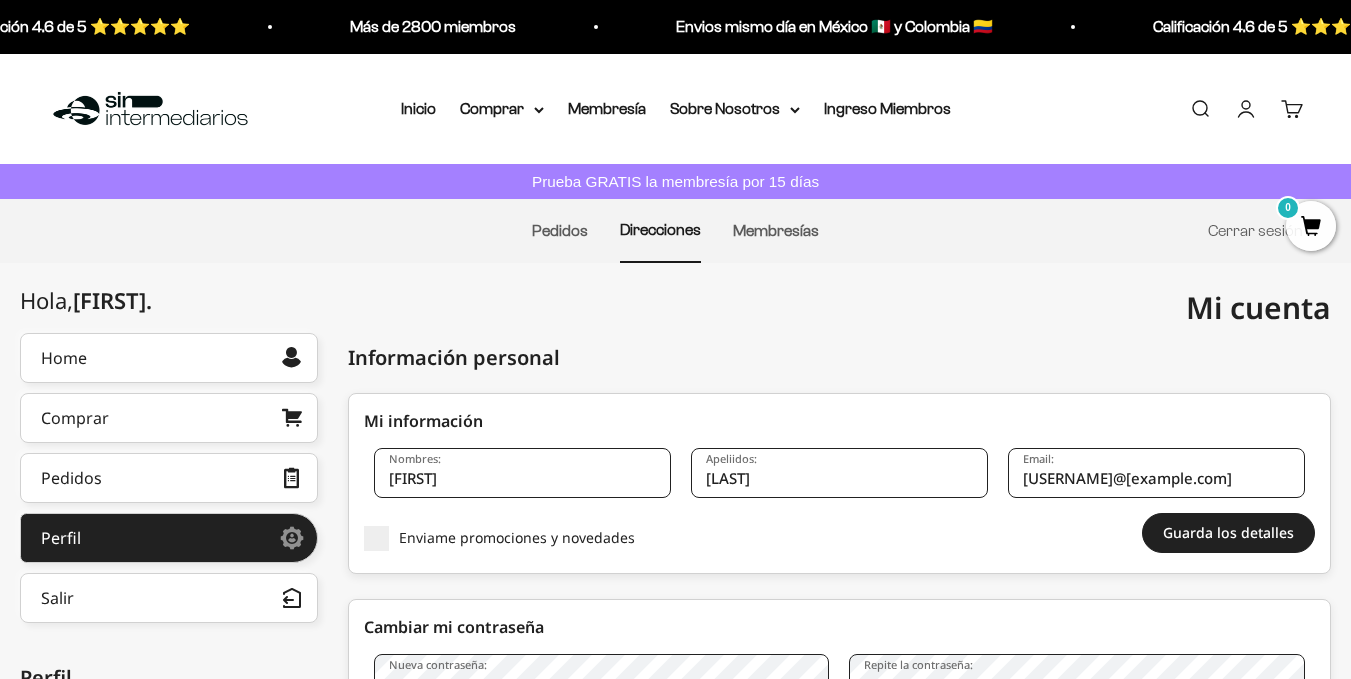 scroll, scrollTop: 489, scrollLeft: 0, axis: vertical 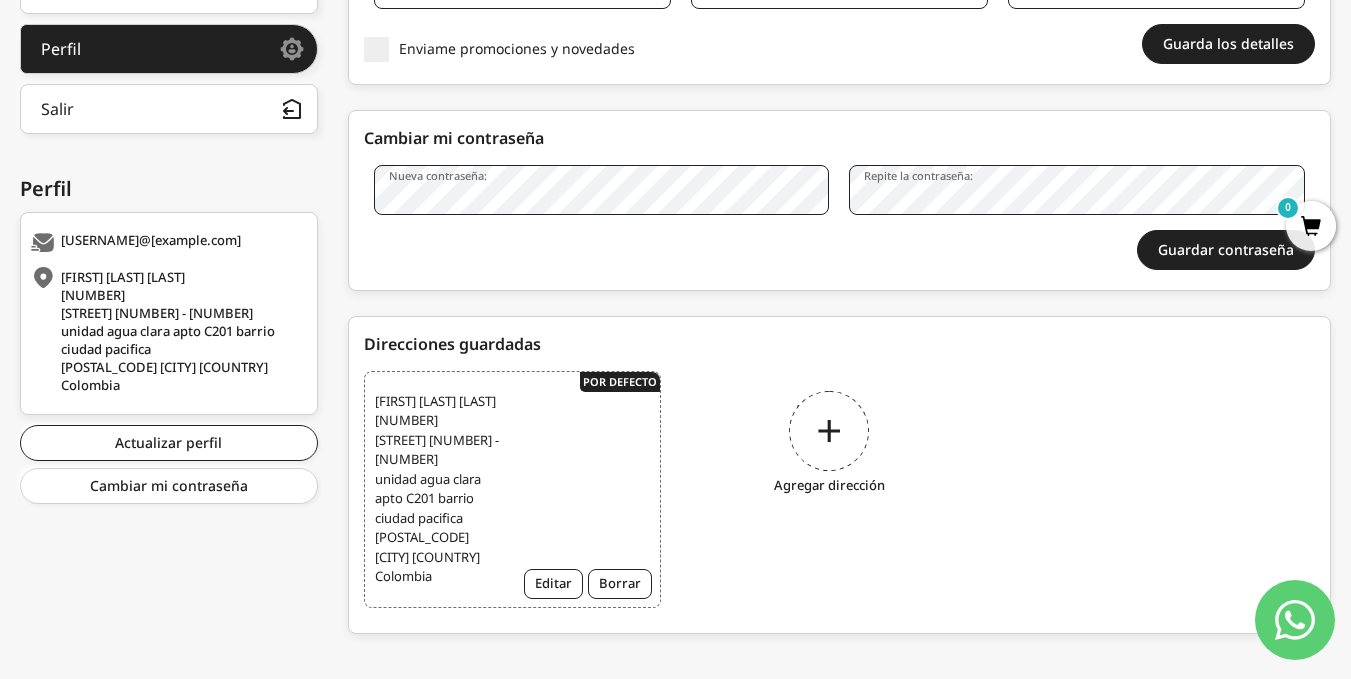 click on "Manuel Alejandro Abreu nieves 1098990 calle 30 #121a - 28 unidad agua clara apto C201 barrio ciudad pacifica  760030 cali VAC Colombia Editar Borrar" at bounding box center [512, 489] 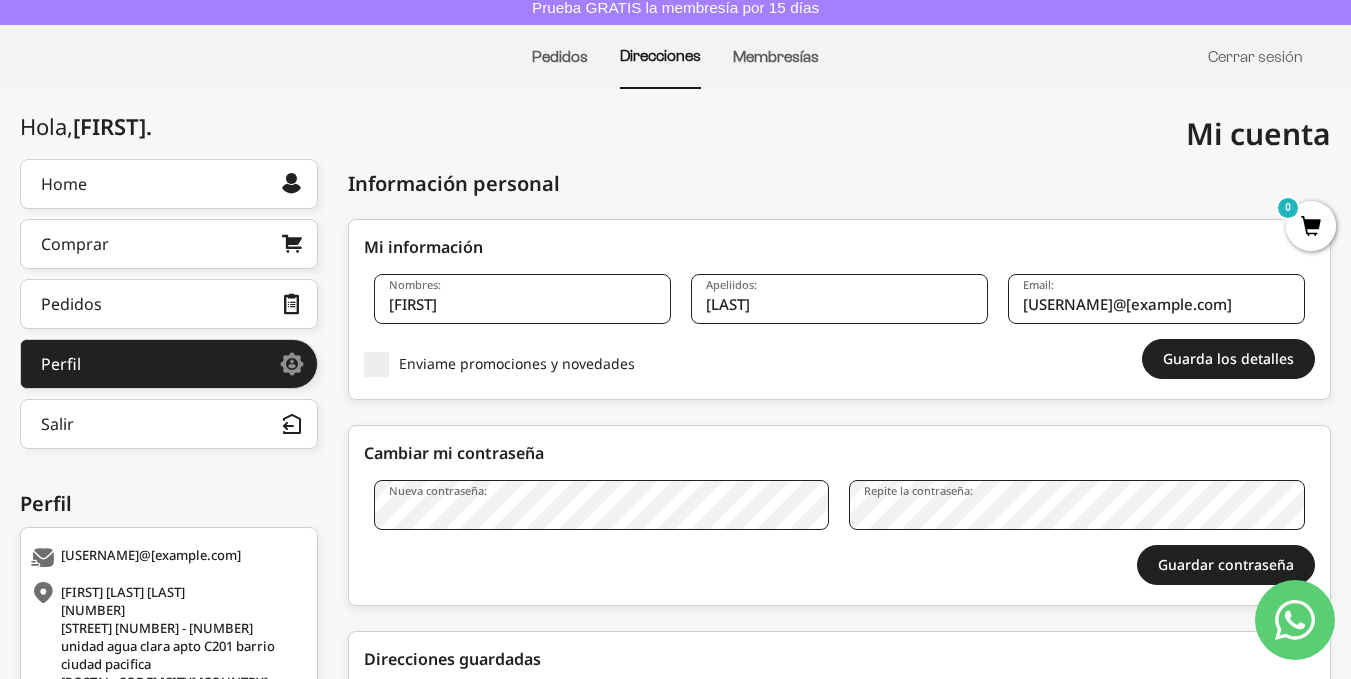scroll, scrollTop: 173, scrollLeft: 0, axis: vertical 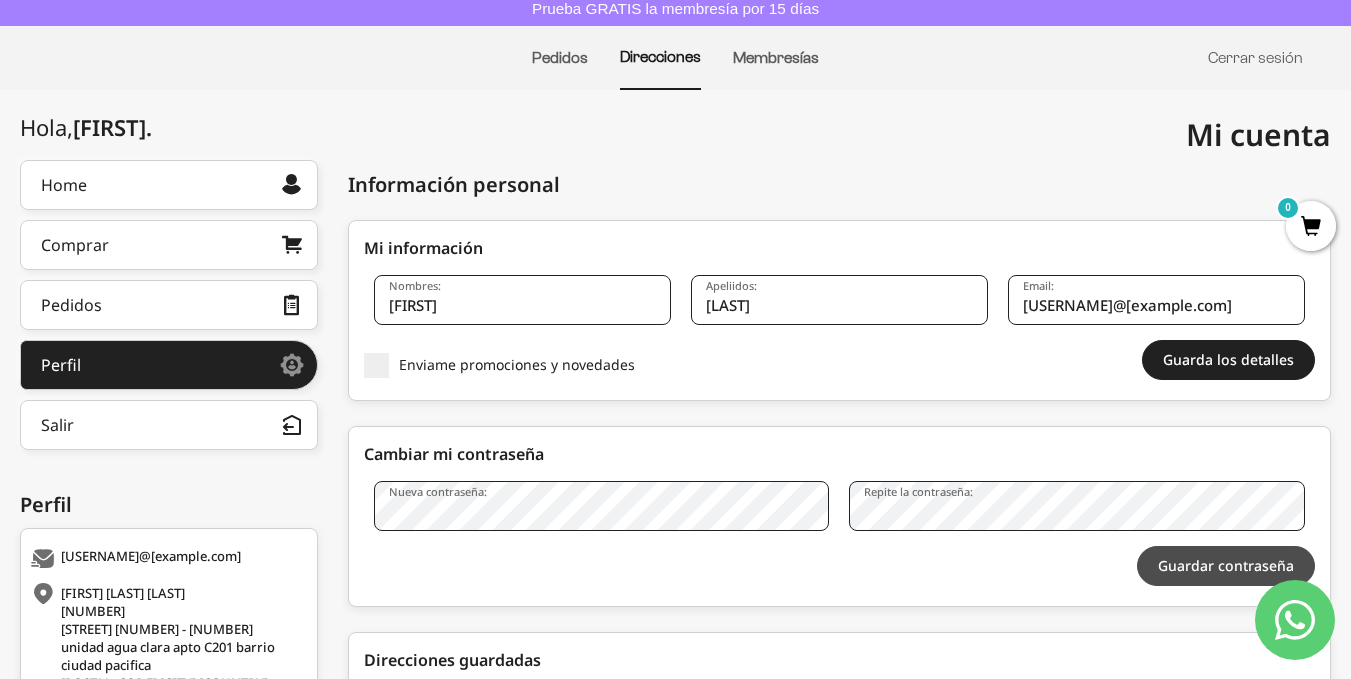 click on "Guardar contraseña" at bounding box center [1226, 566] 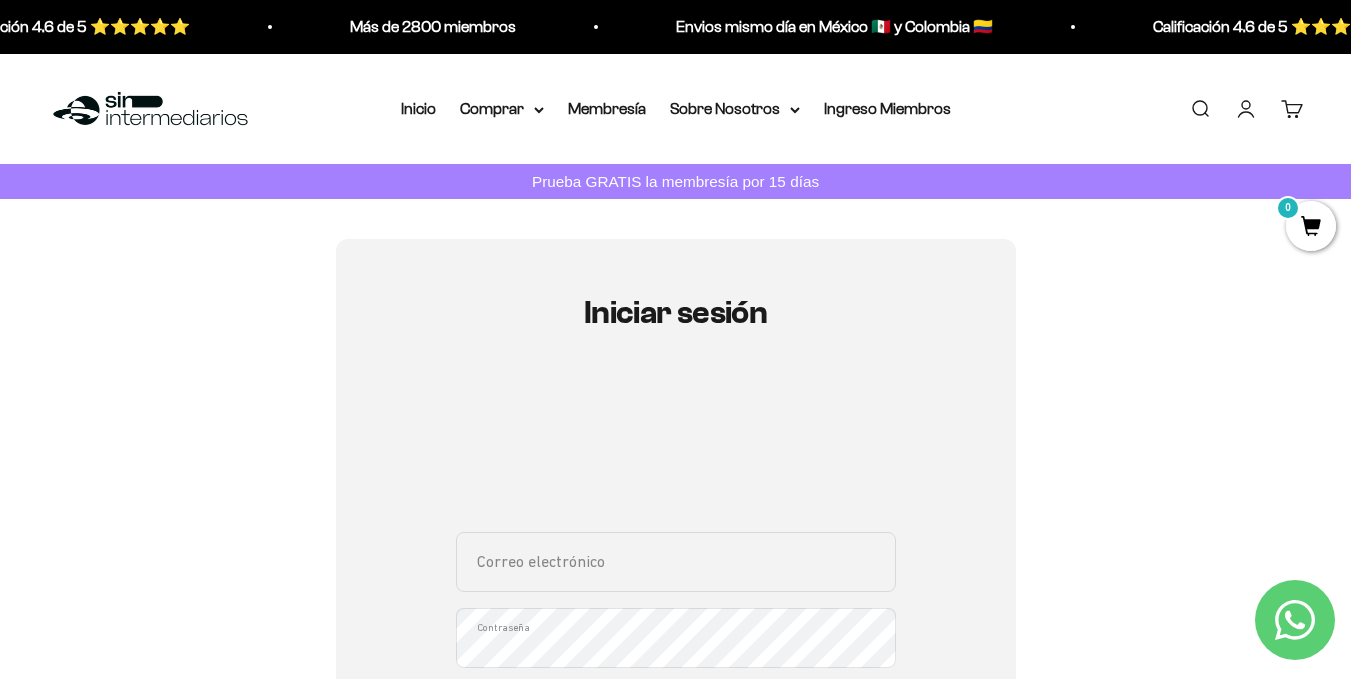 scroll, scrollTop: 260, scrollLeft: 0, axis: vertical 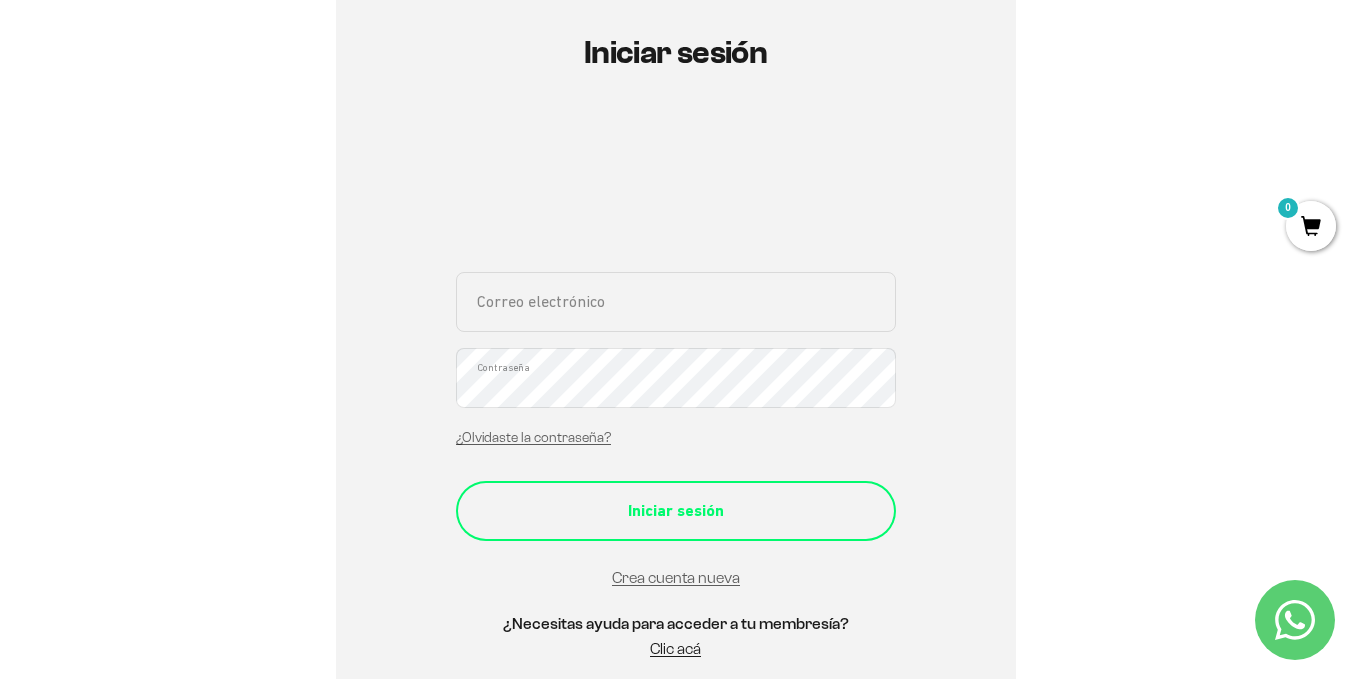 type on "[EMAIL]" 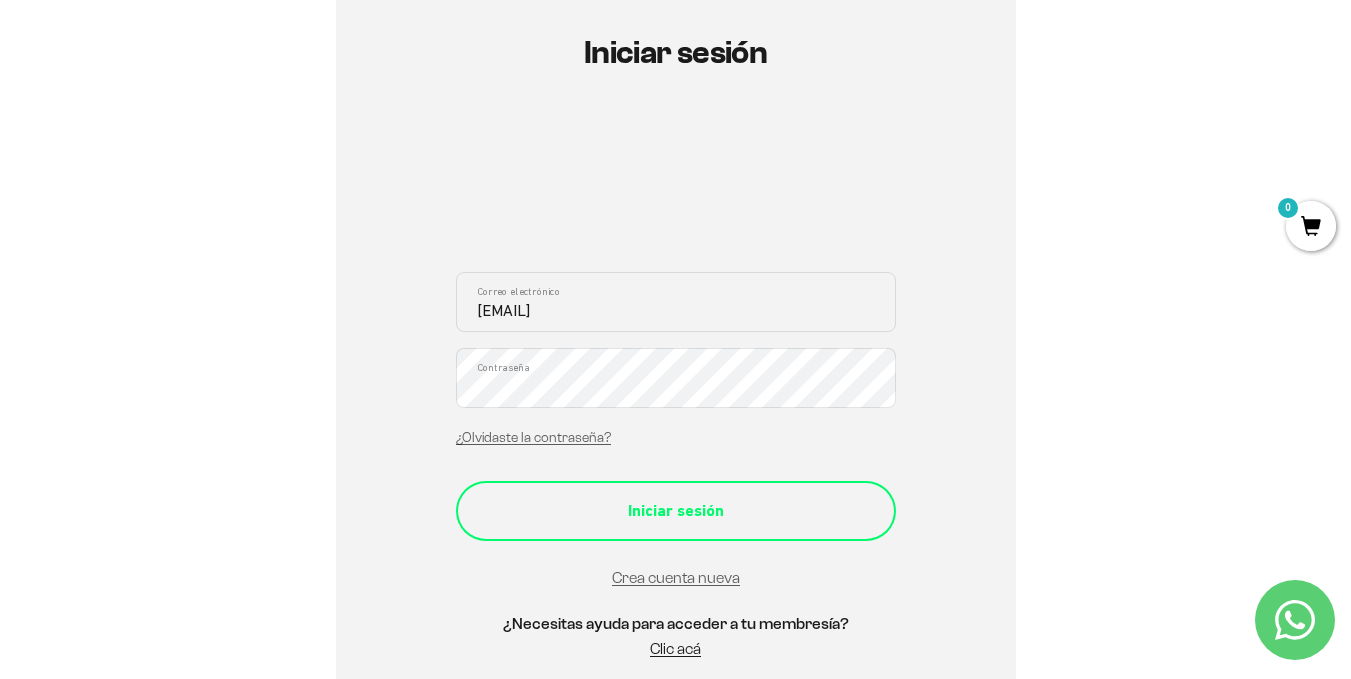 click on "Iniciar sesión" at bounding box center [676, 511] 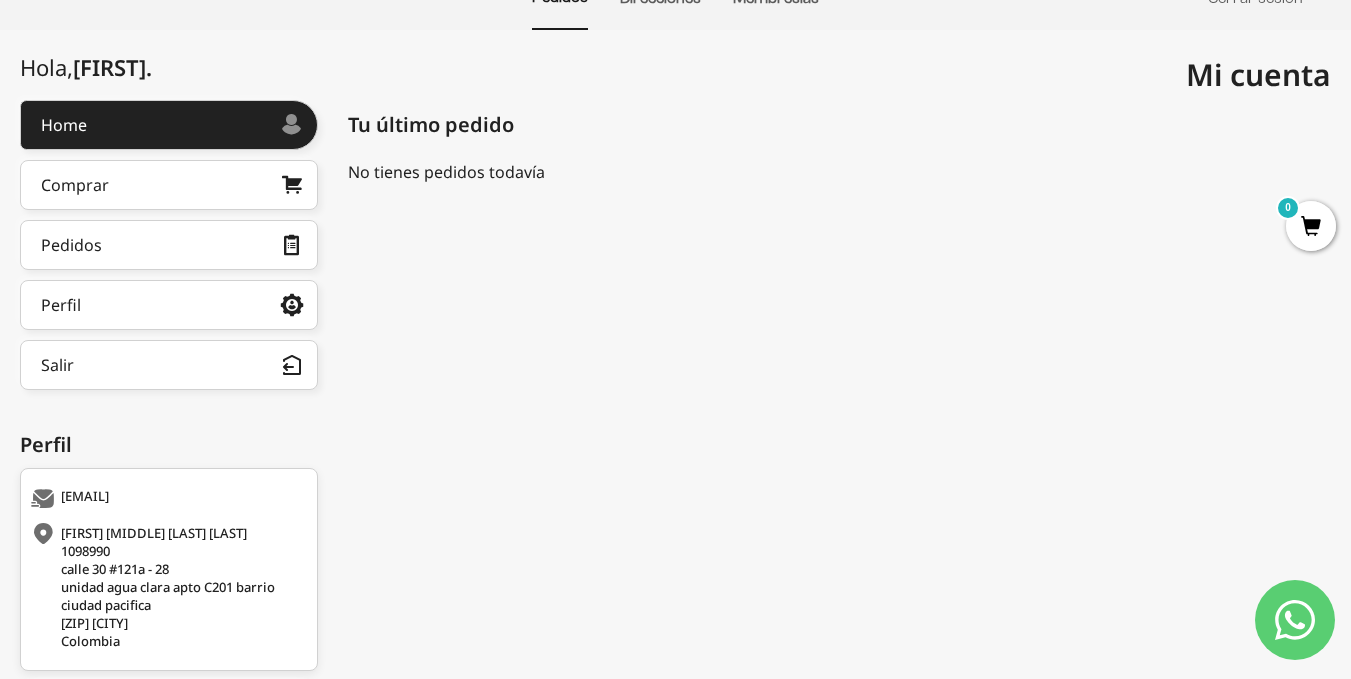 scroll, scrollTop: 0, scrollLeft: 0, axis: both 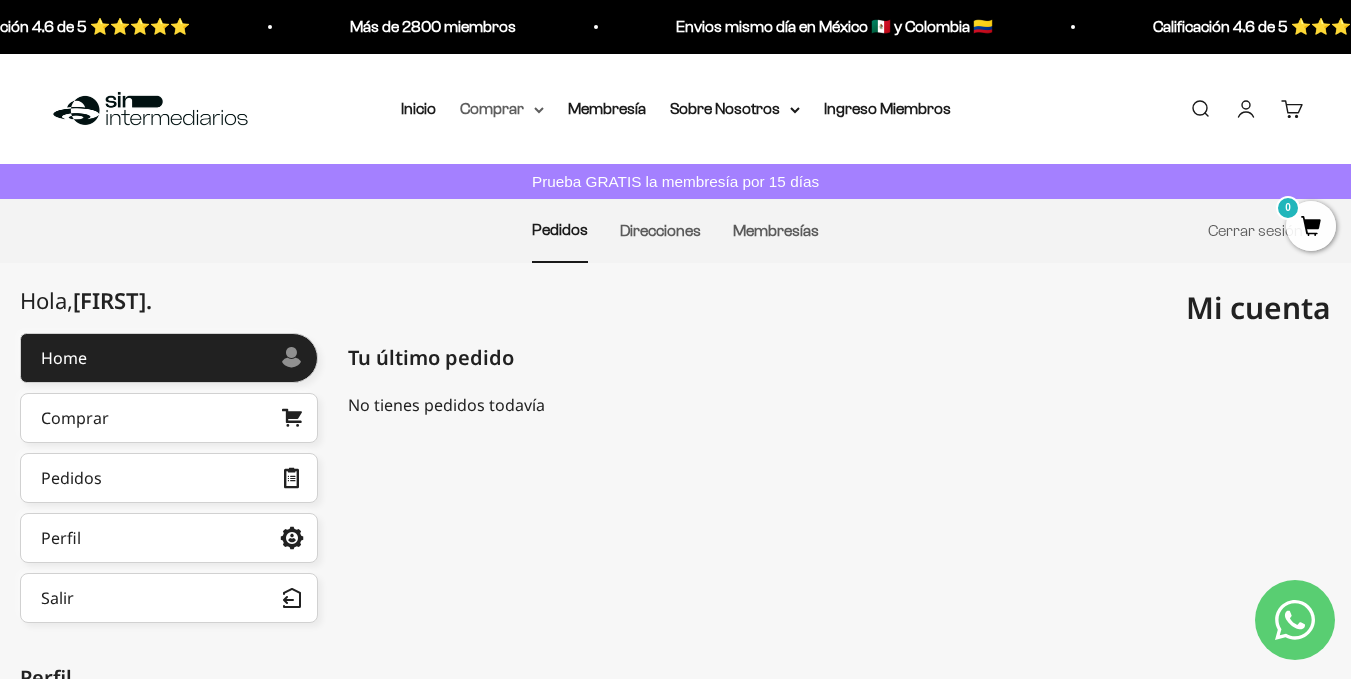 click on "Comprar" at bounding box center [502, 109] 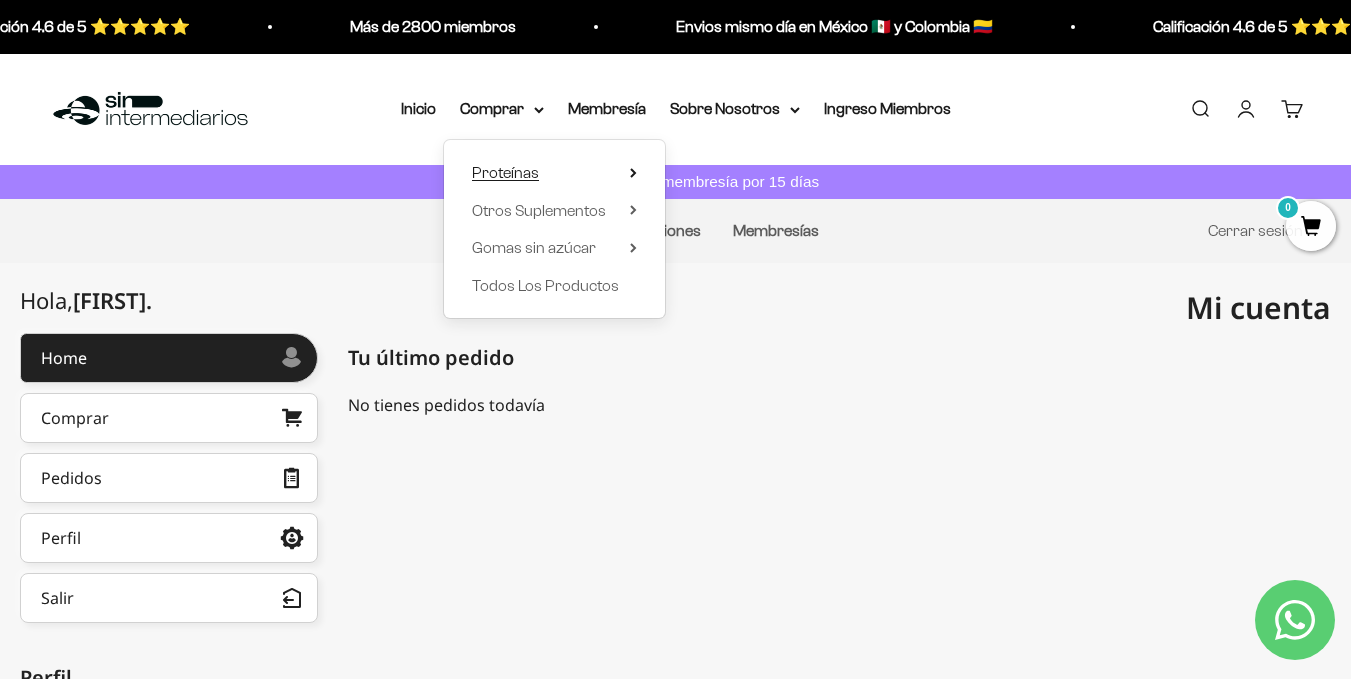 click on "Proteínas" at bounding box center [505, 172] 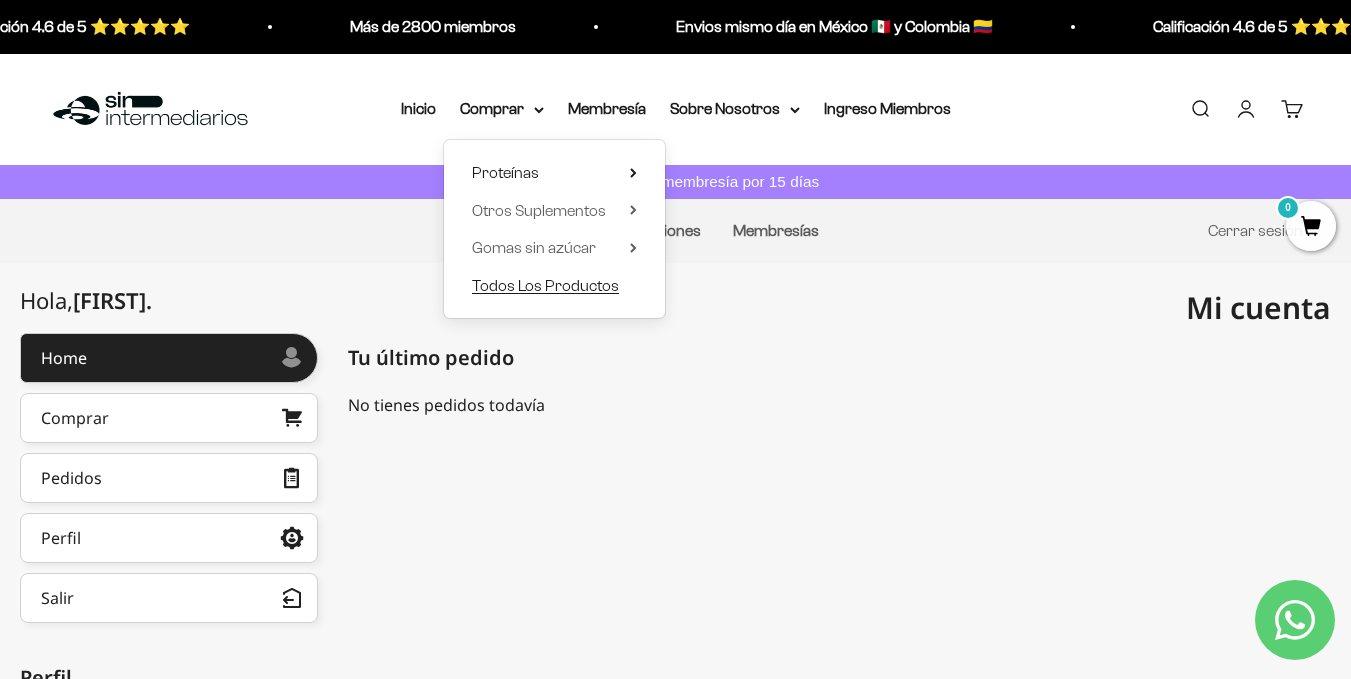 click on "Todos Los Productos" at bounding box center [545, 285] 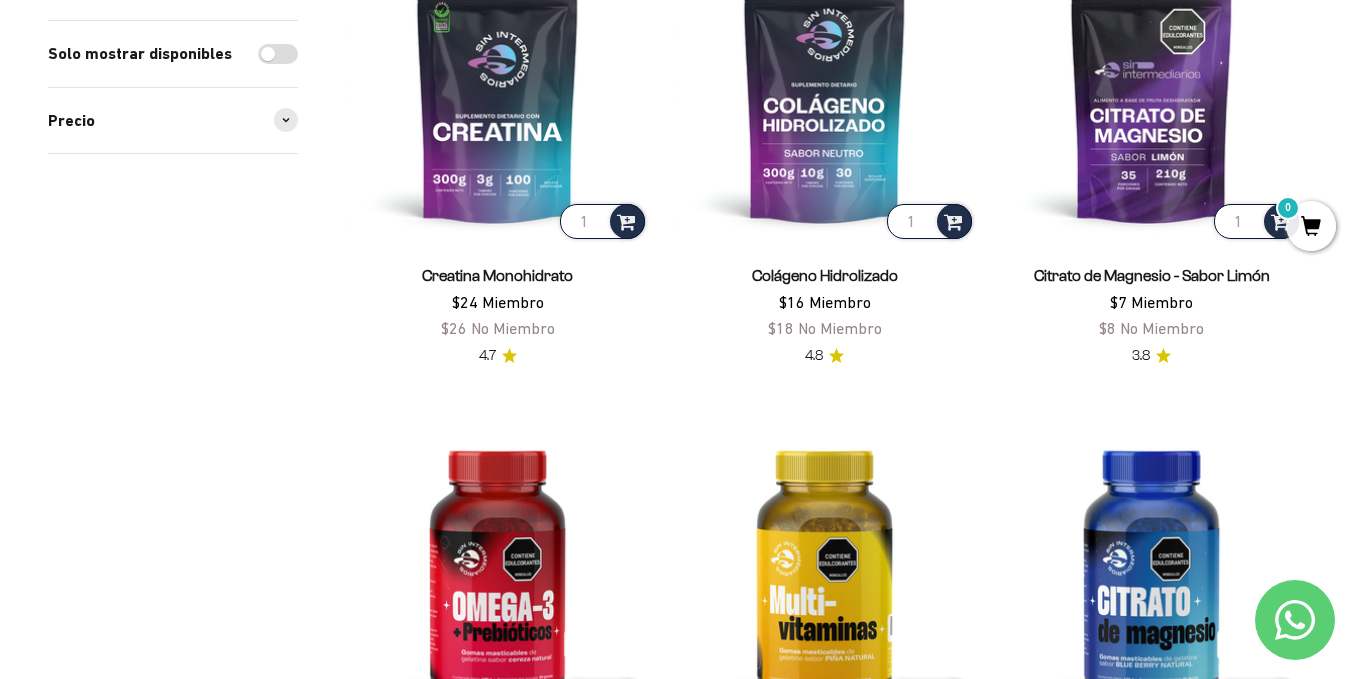 scroll, scrollTop: 345, scrollLeft: 0, axis: vertical 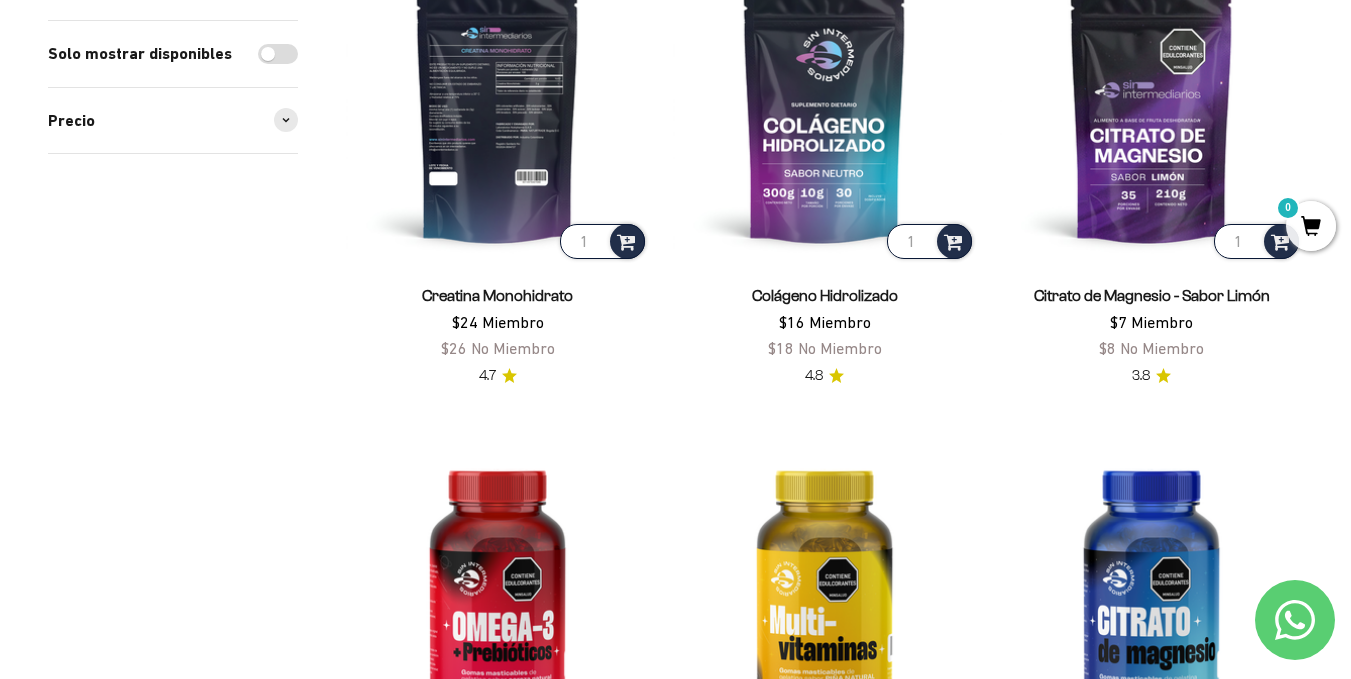 click at bounding box center [497, 111] 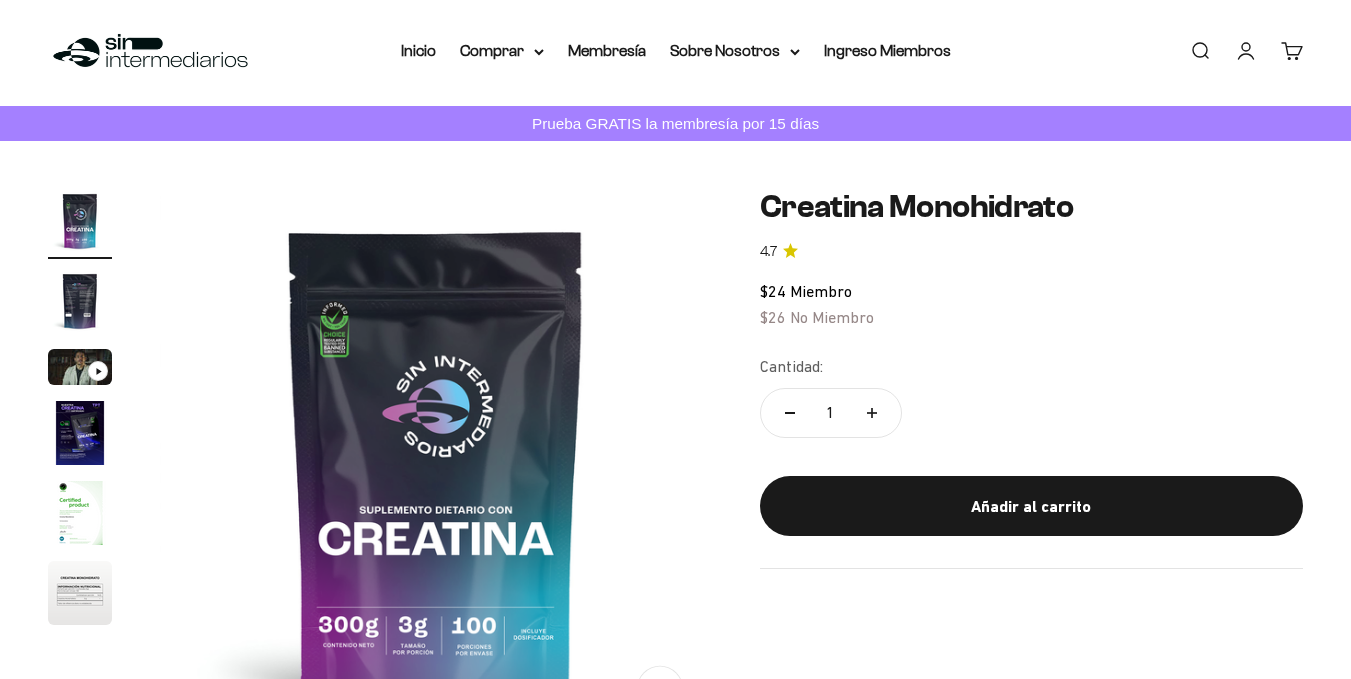 scroll, scrollTop: 496, scrollLeft: 0, axis: vertical 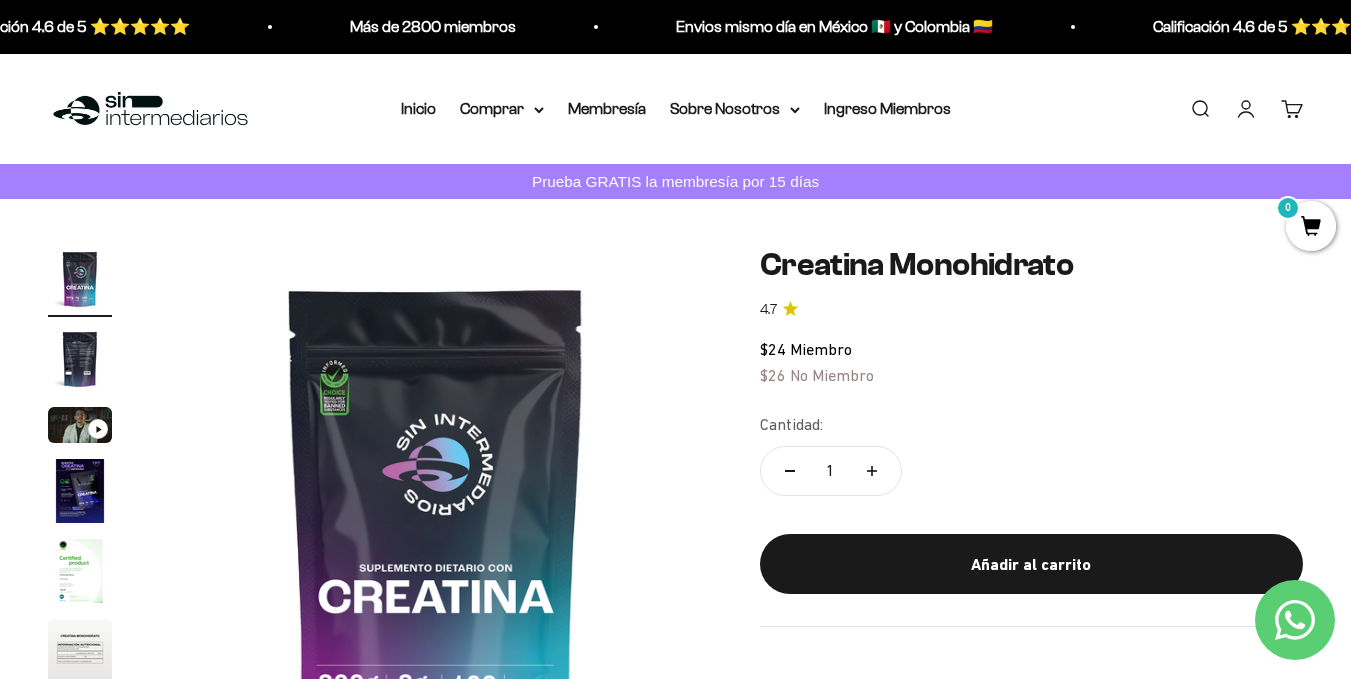 click on "Cuenta" at bounding box center [1246, 109] 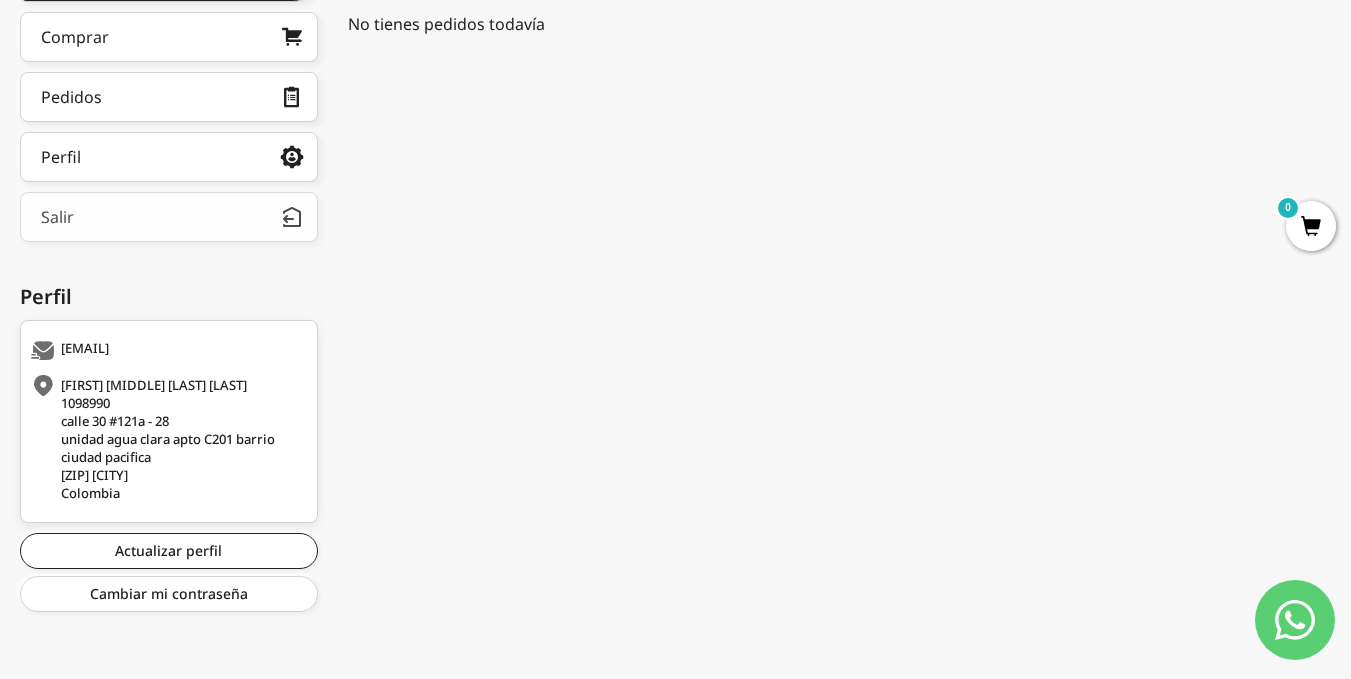 scroll, scrollTop: 0, scrollLeft: 0, axis: both 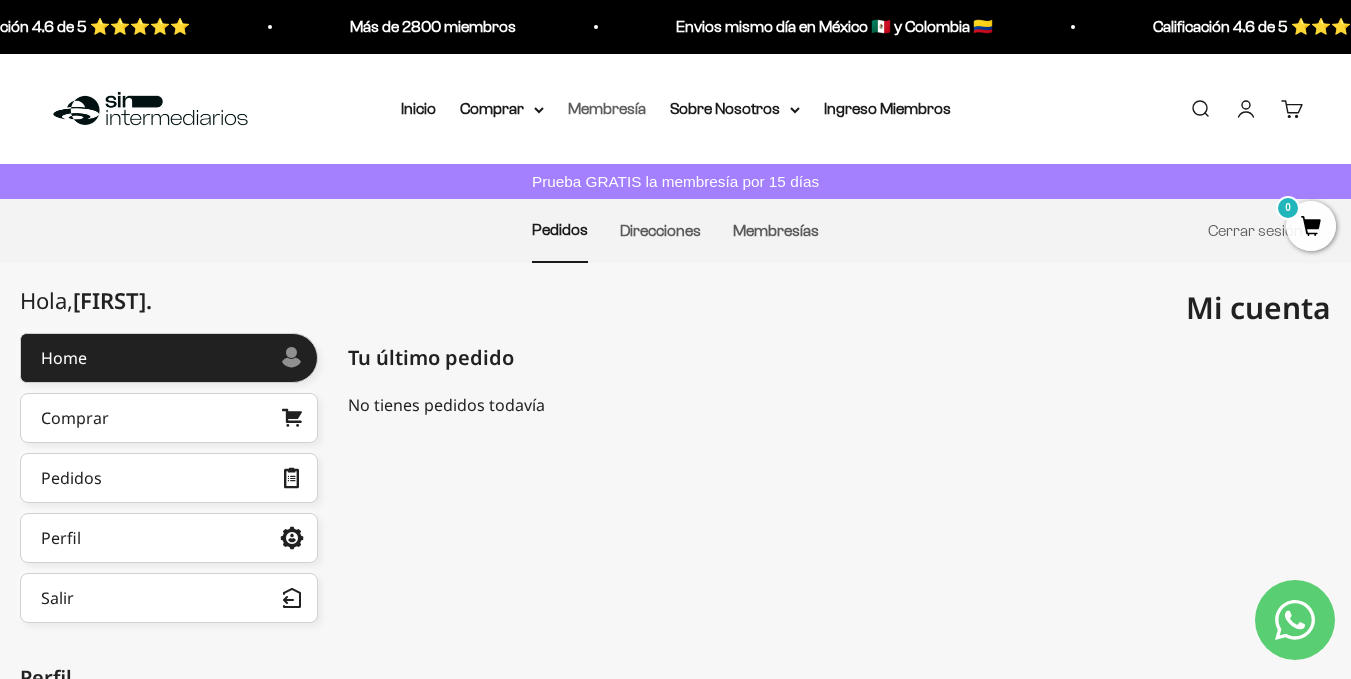 click on "Membresía" at bounding box center [607, 108] 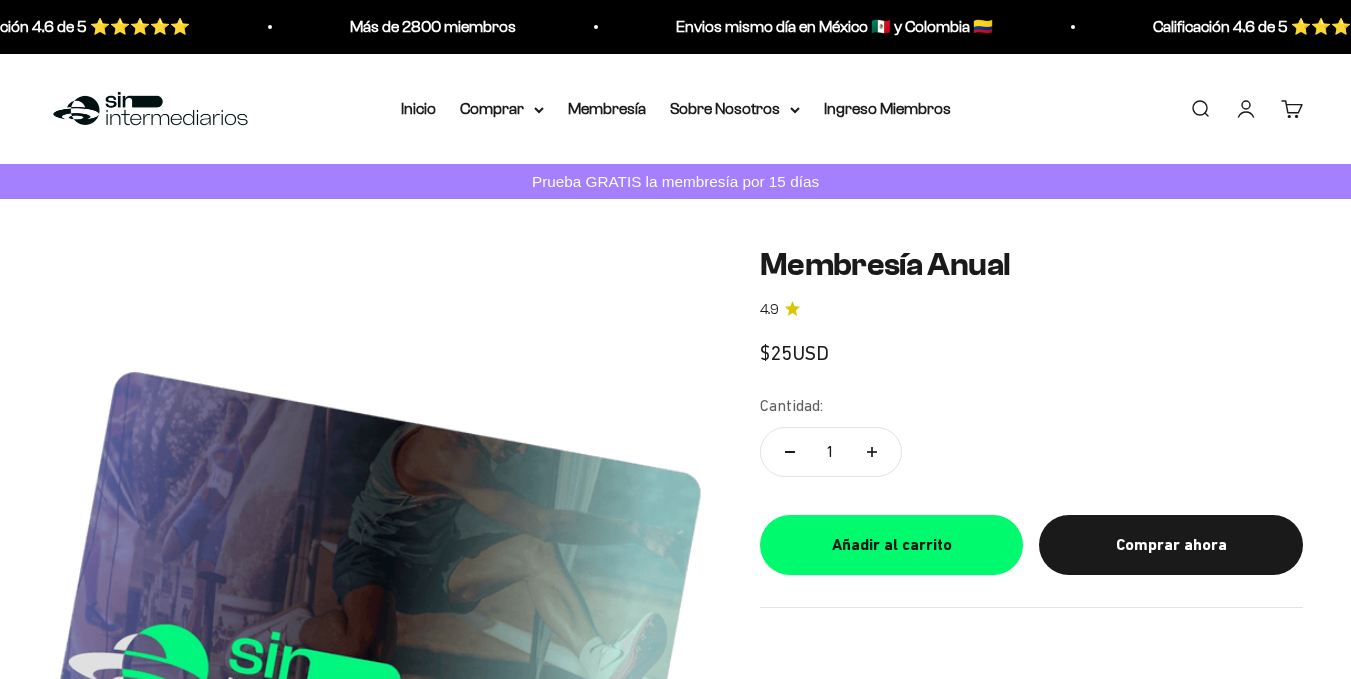 scroll, scrollTop: 0, scrollLeft: 0, axis: both 